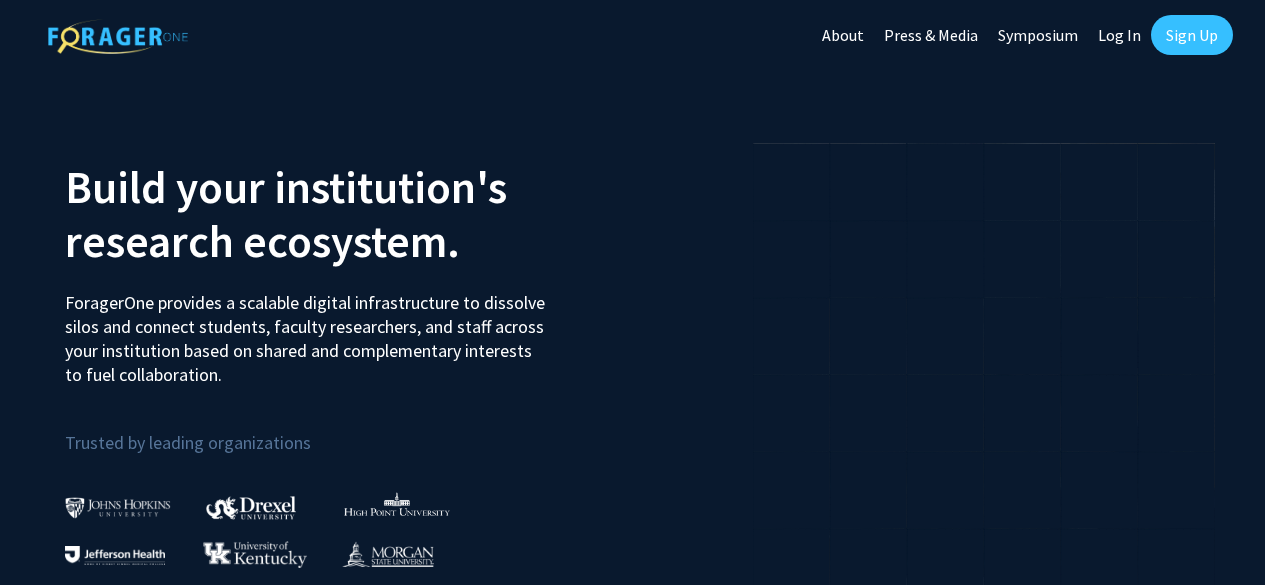 scroll, scrollTop: 0, scrollLeft: 0, axis: both 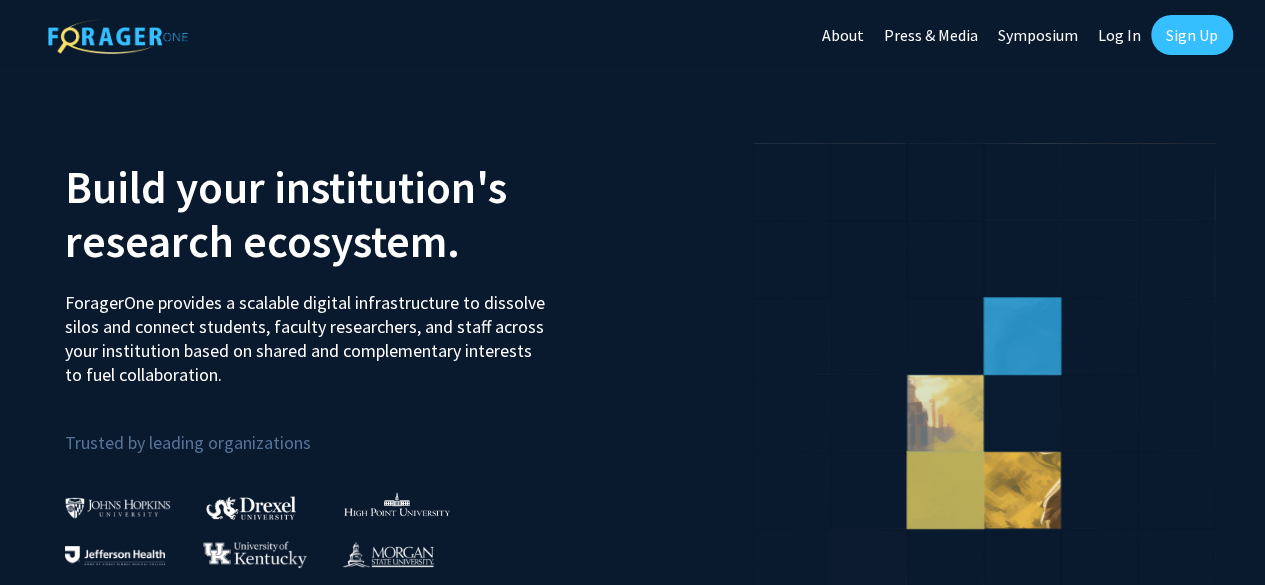 click on "Log In" 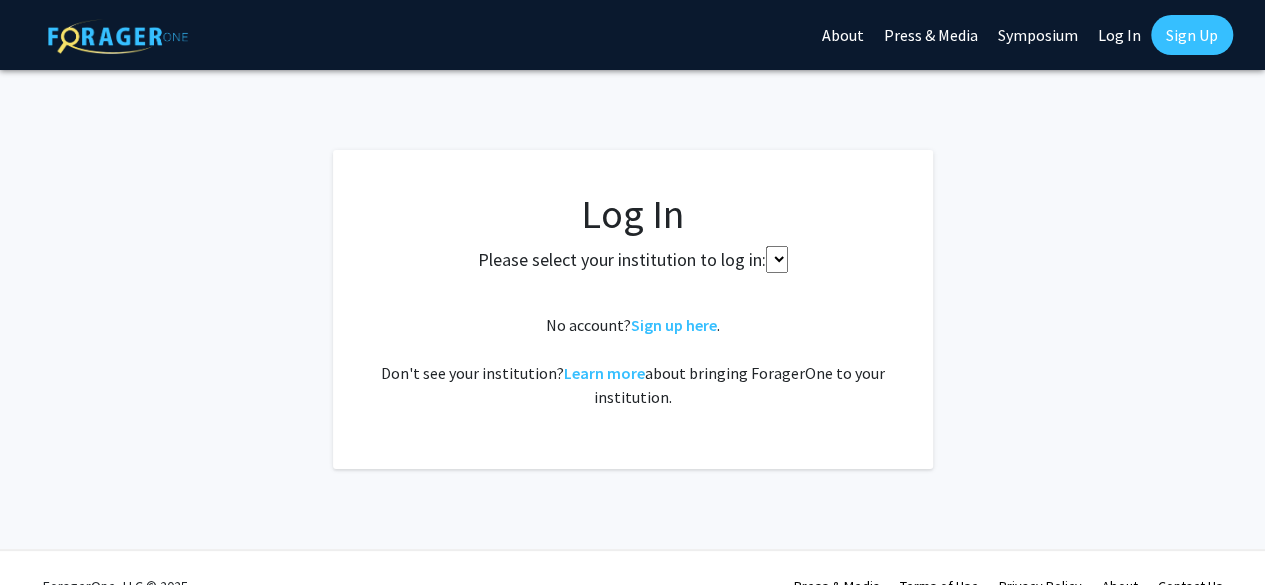 select 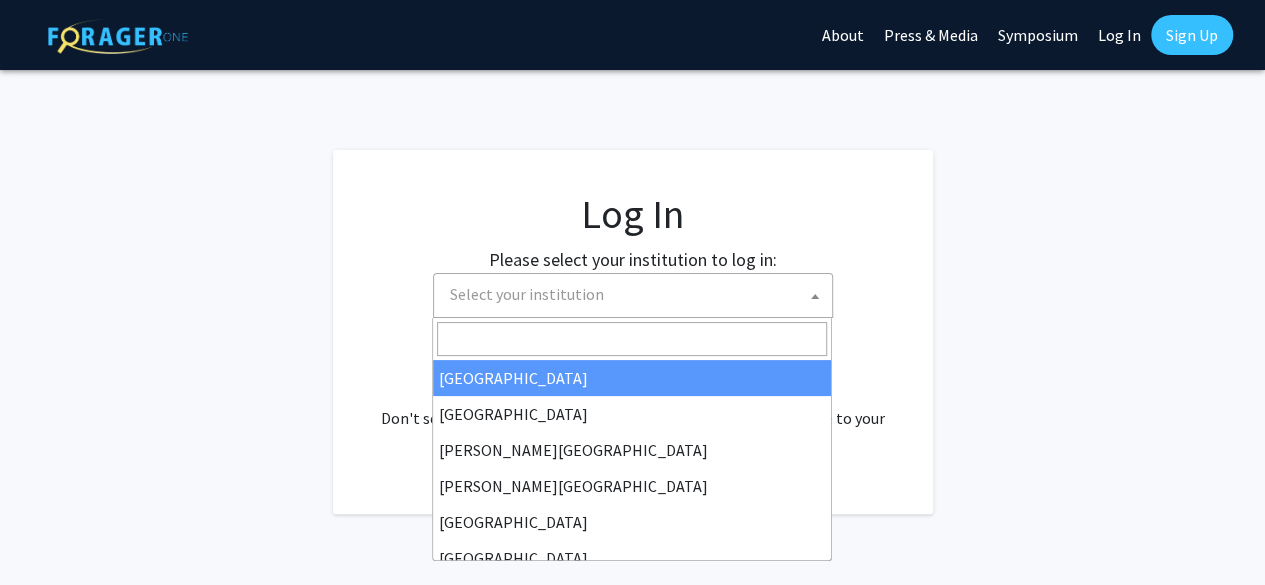 click on "Select your institution" at bounding box center (637, 294) 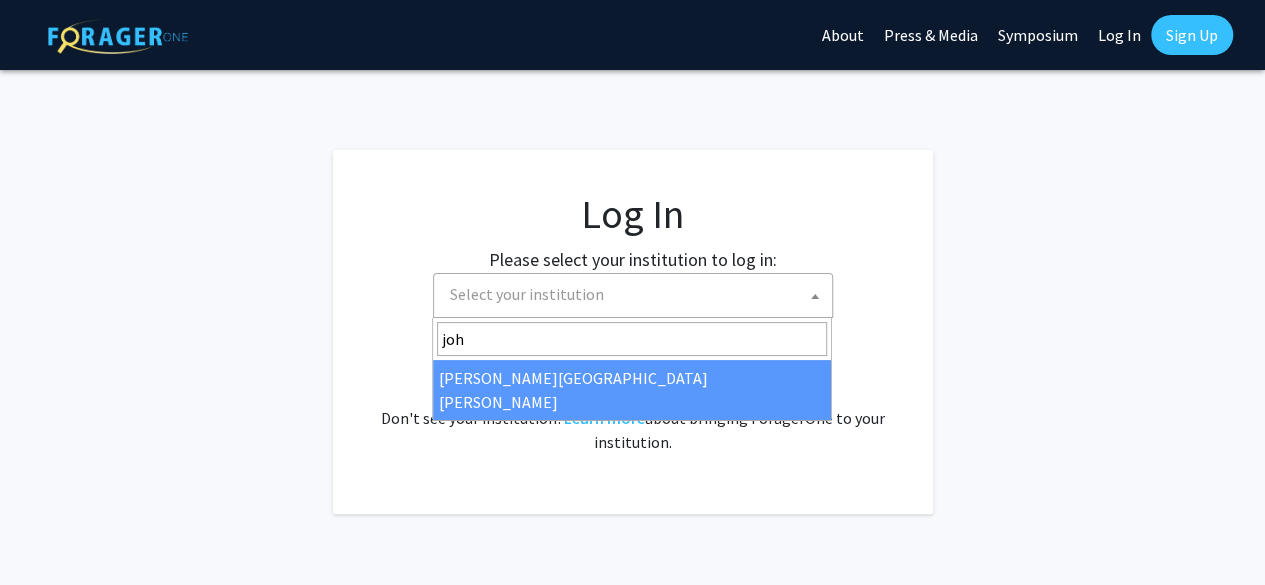 type on "joh" 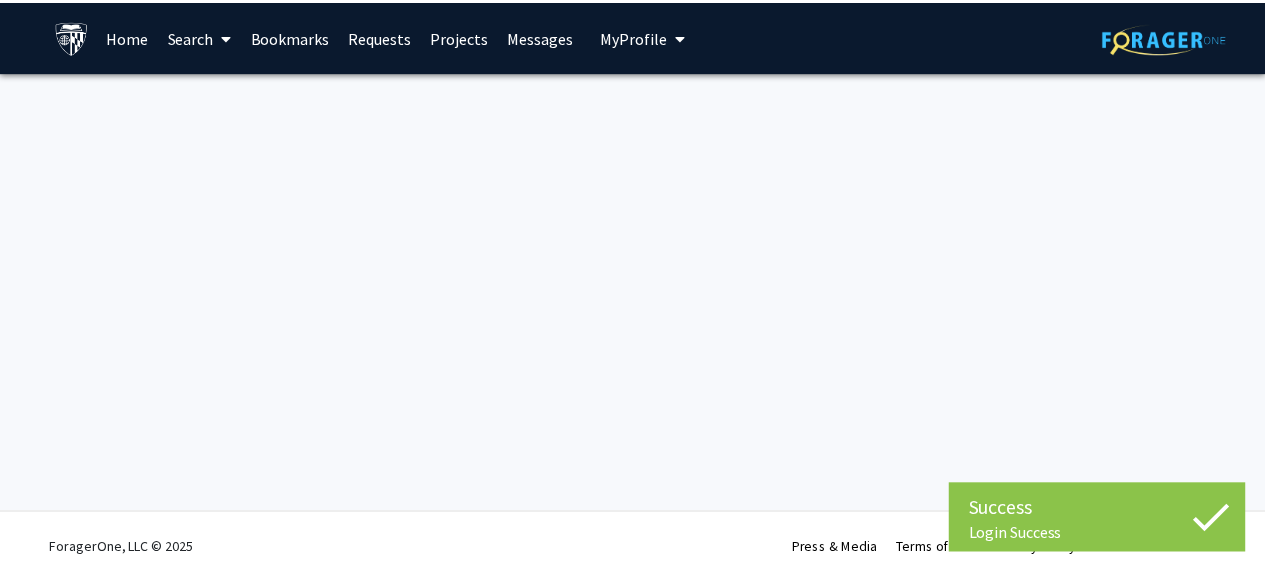 scroll, scrollTop: 0, scrollLeft: 0, axis: both 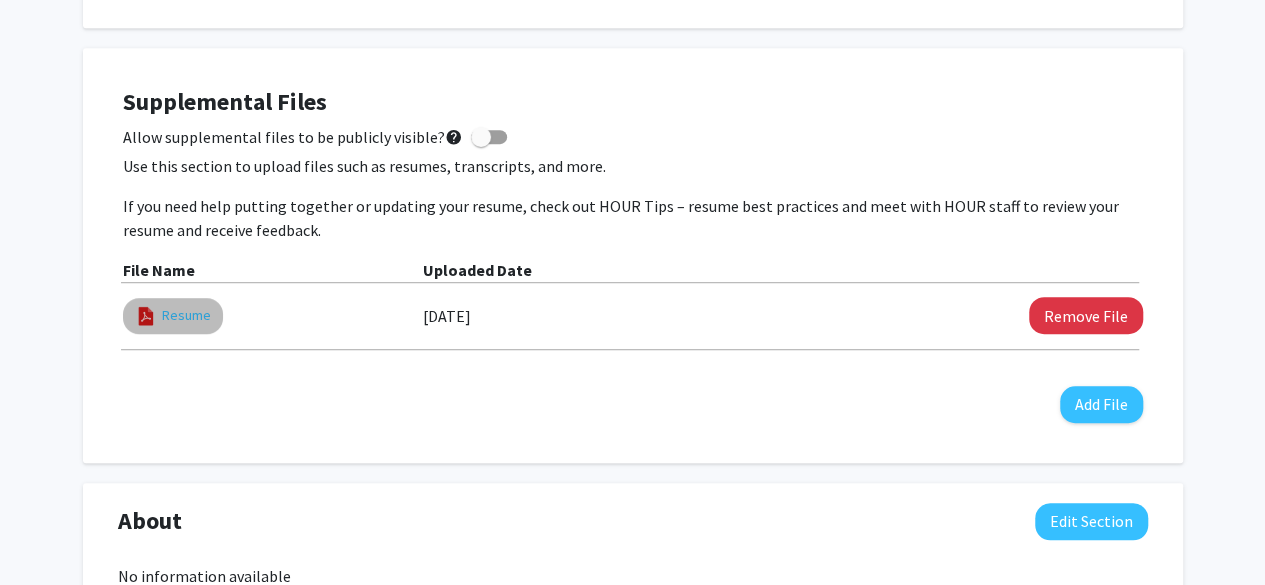 click on "Resume" at bounding box center (186, 315) 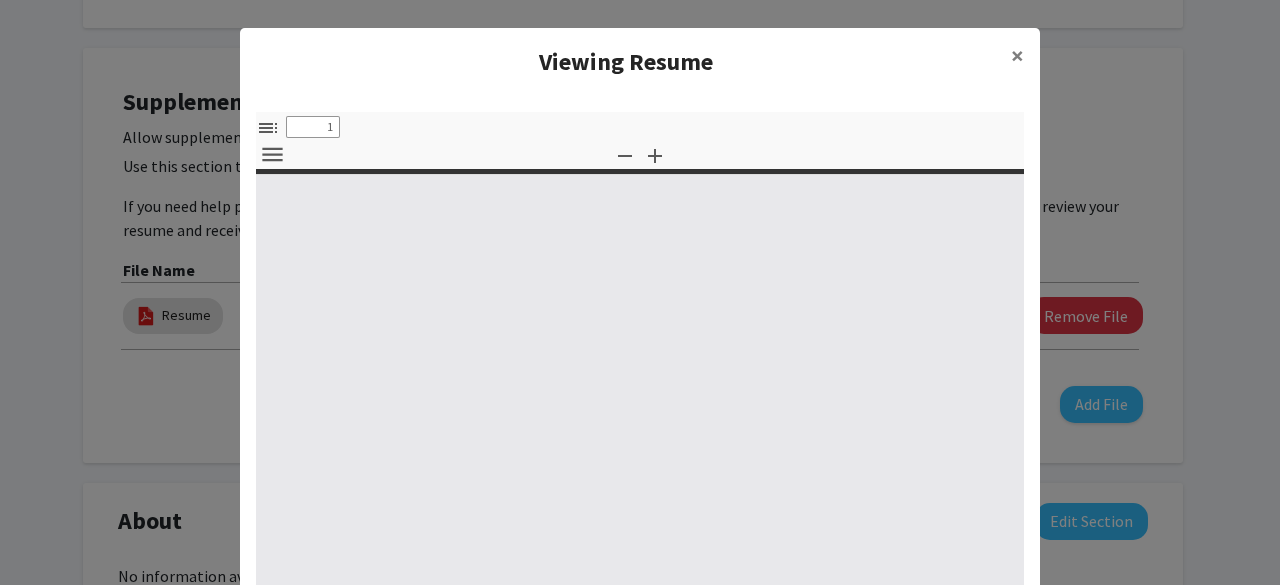 select on "custom" 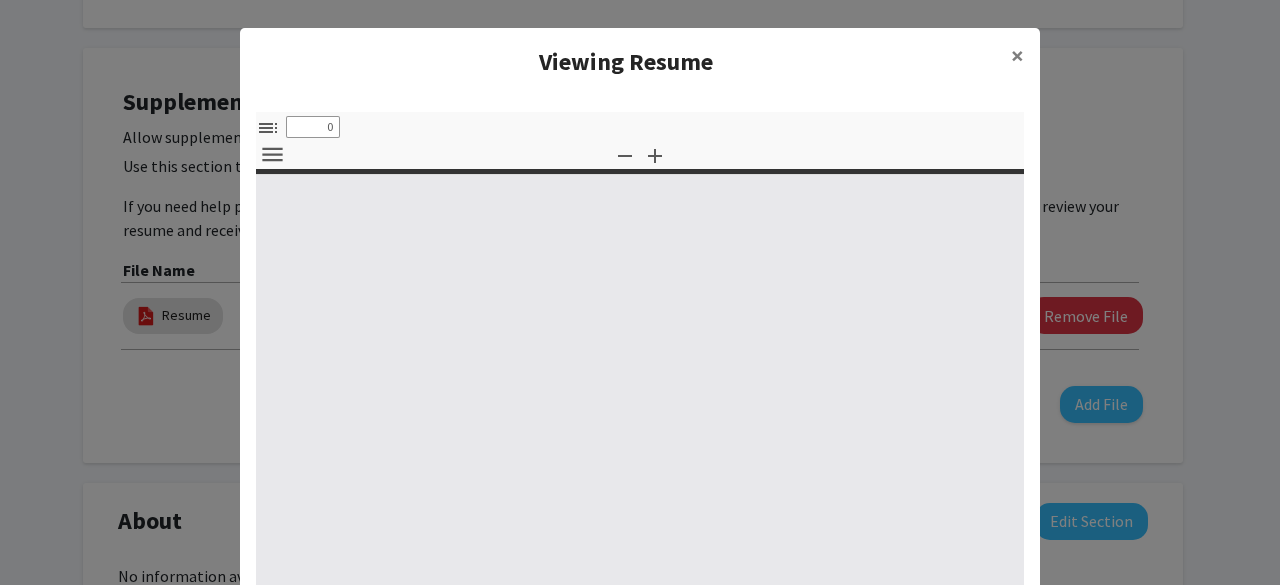 select on "custom" 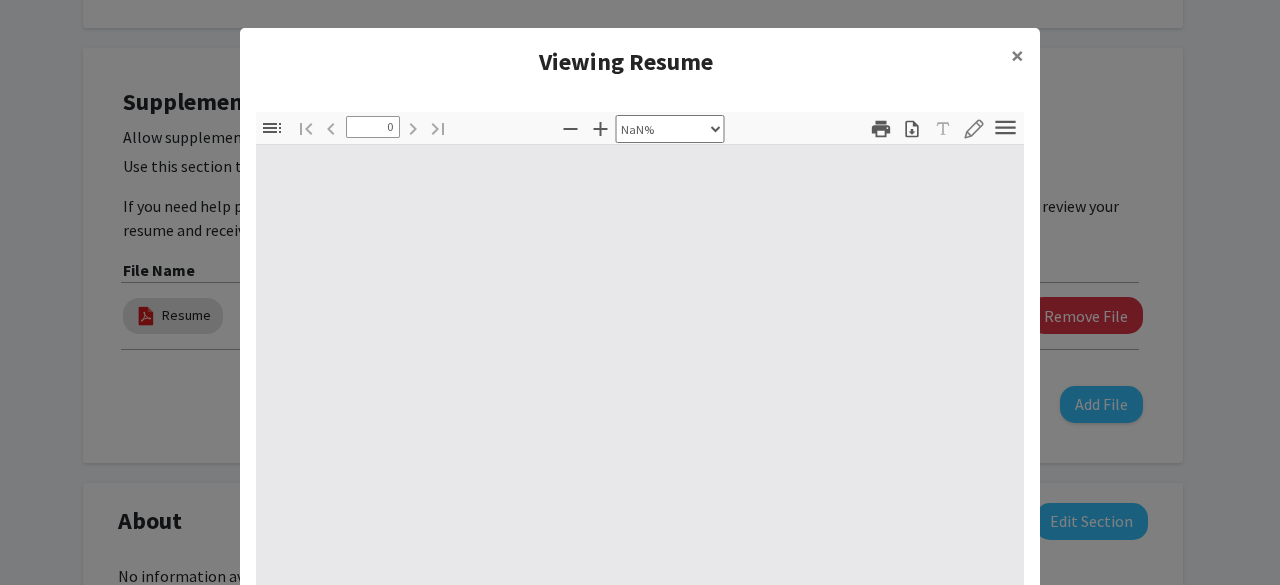 type on "1" 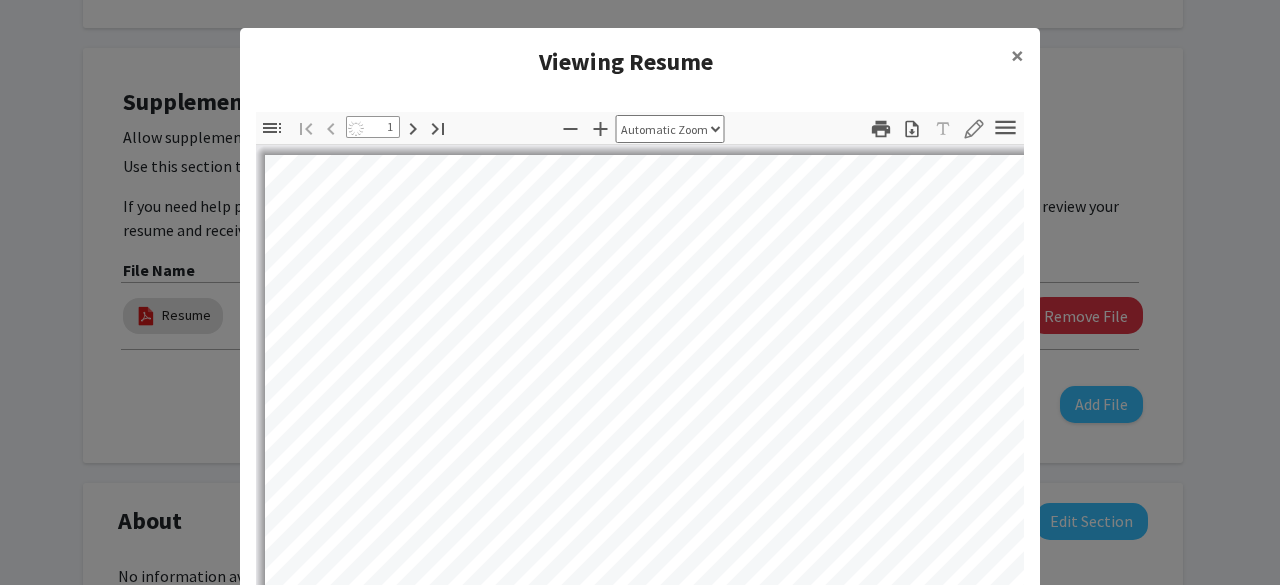select on "auto" 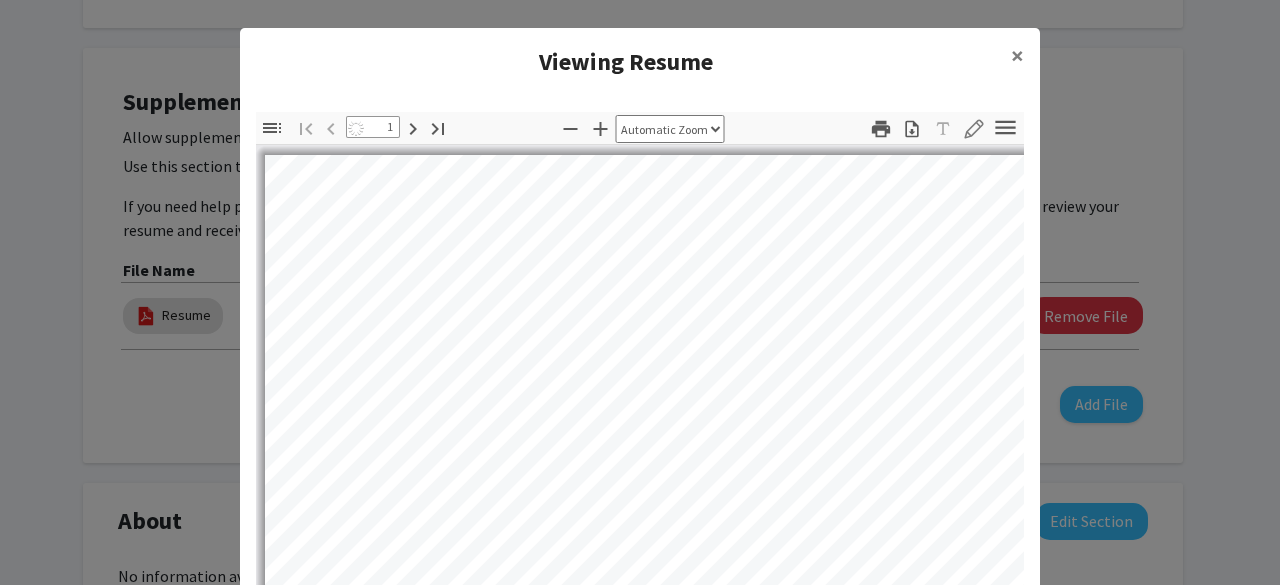 scroll, scrollTop: 0, scrollLeft: 0, axis: both 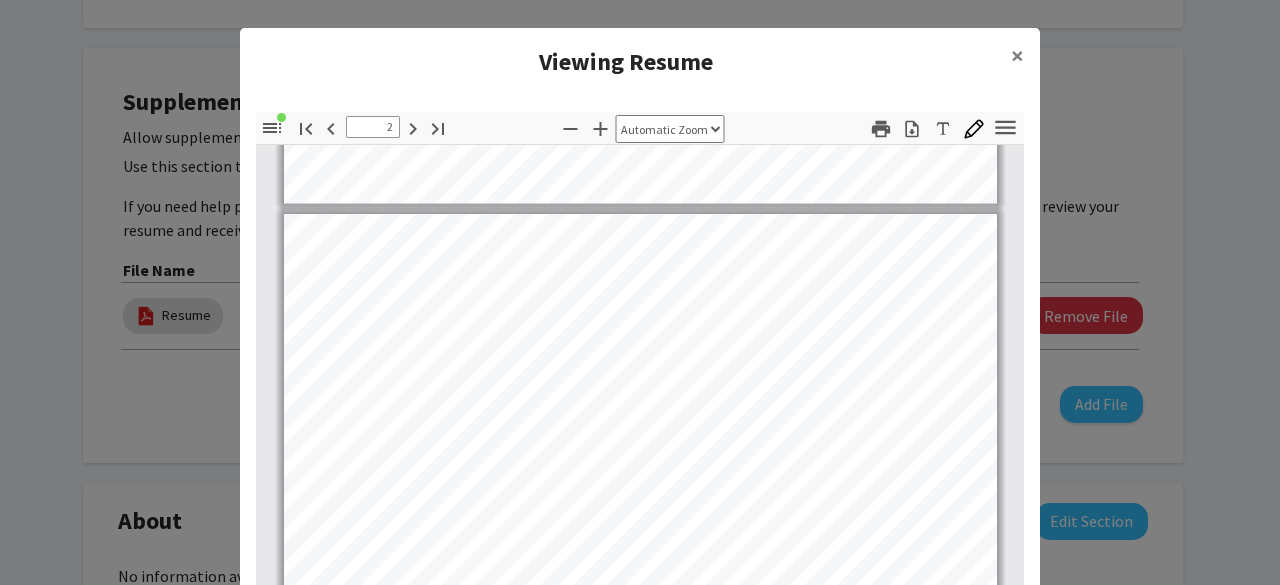 type on "1" 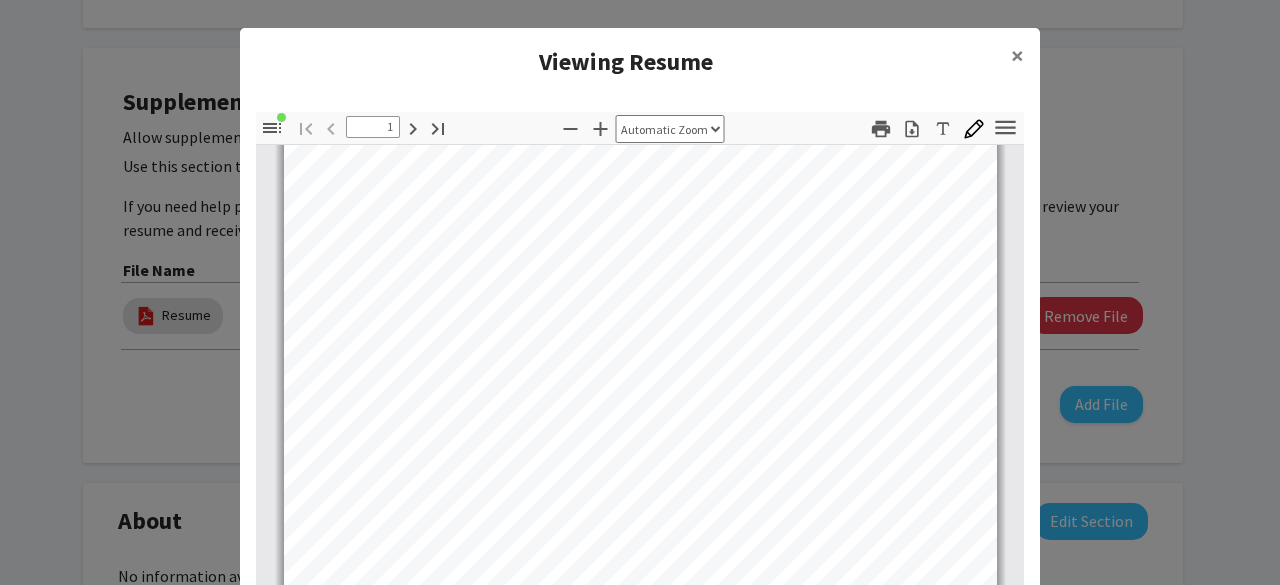 scroll, scrollTop: 0, scrollLeft: 0, axis: both 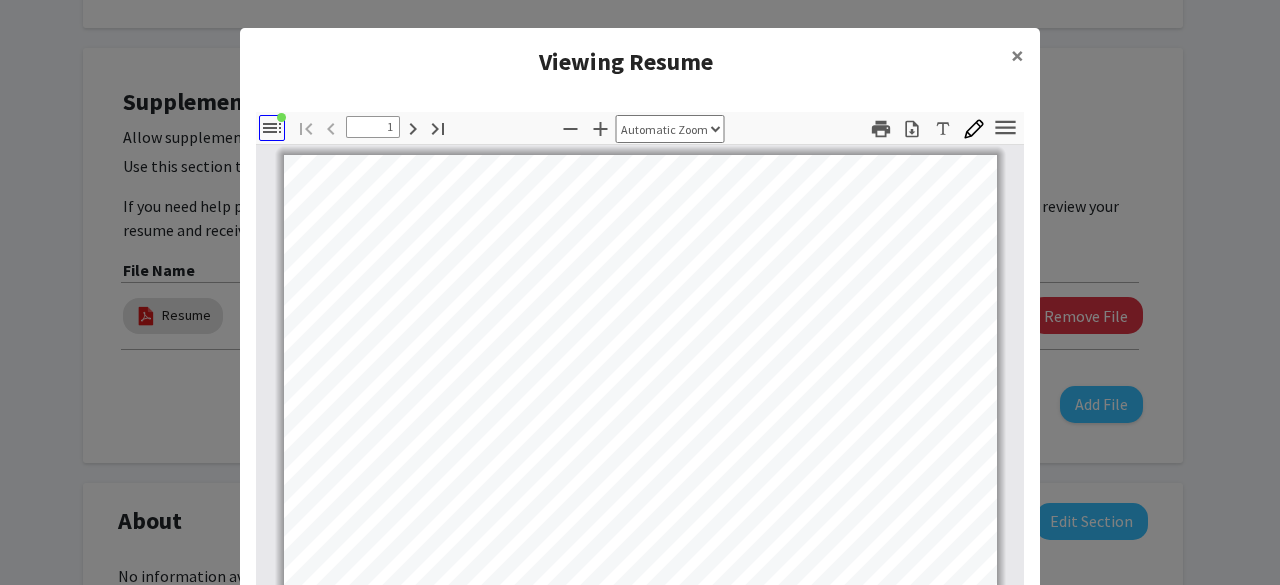 click 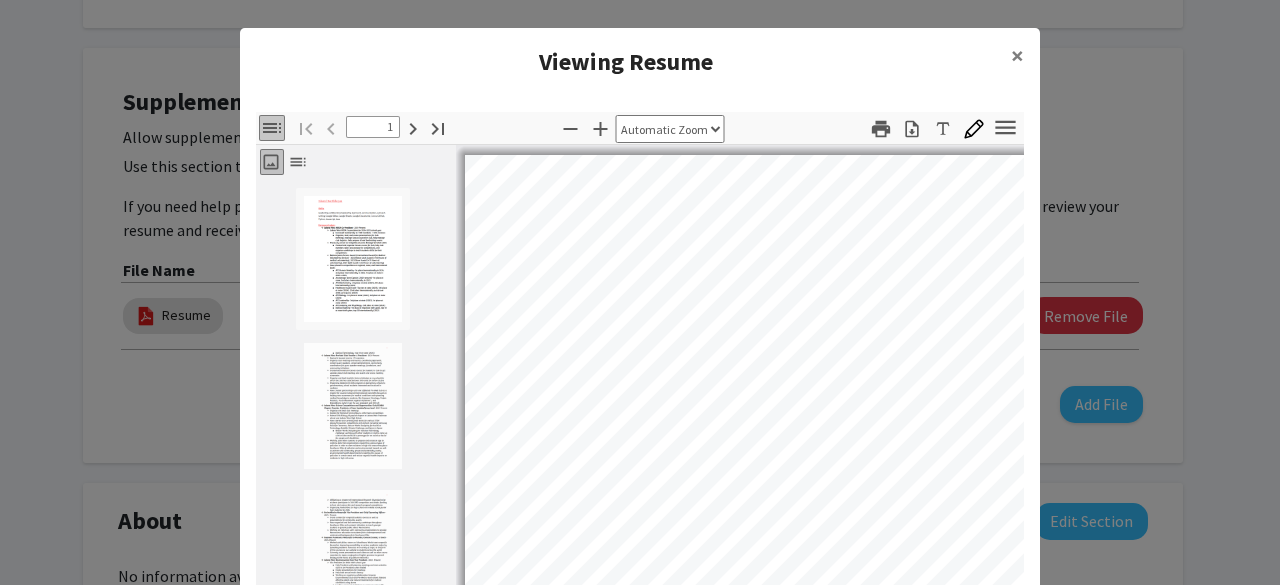 scroll, scrollTop: 2, scrollLeft: 0, axis: vertical 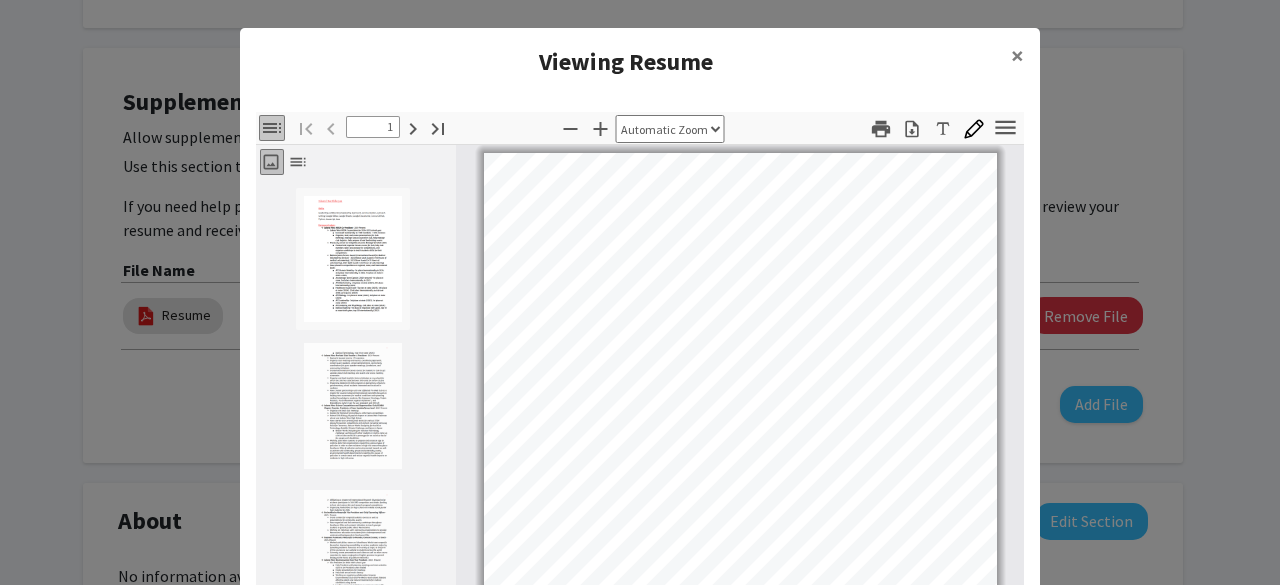 click 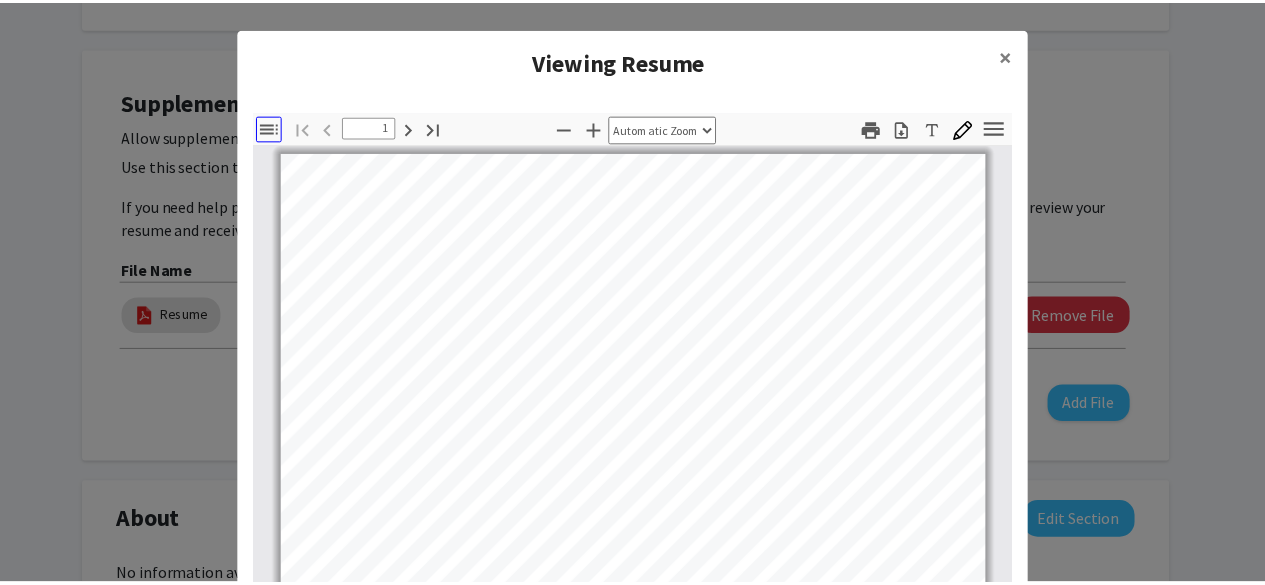 scroll, scrollTop: 0, scrollLeft: 0, axis: both 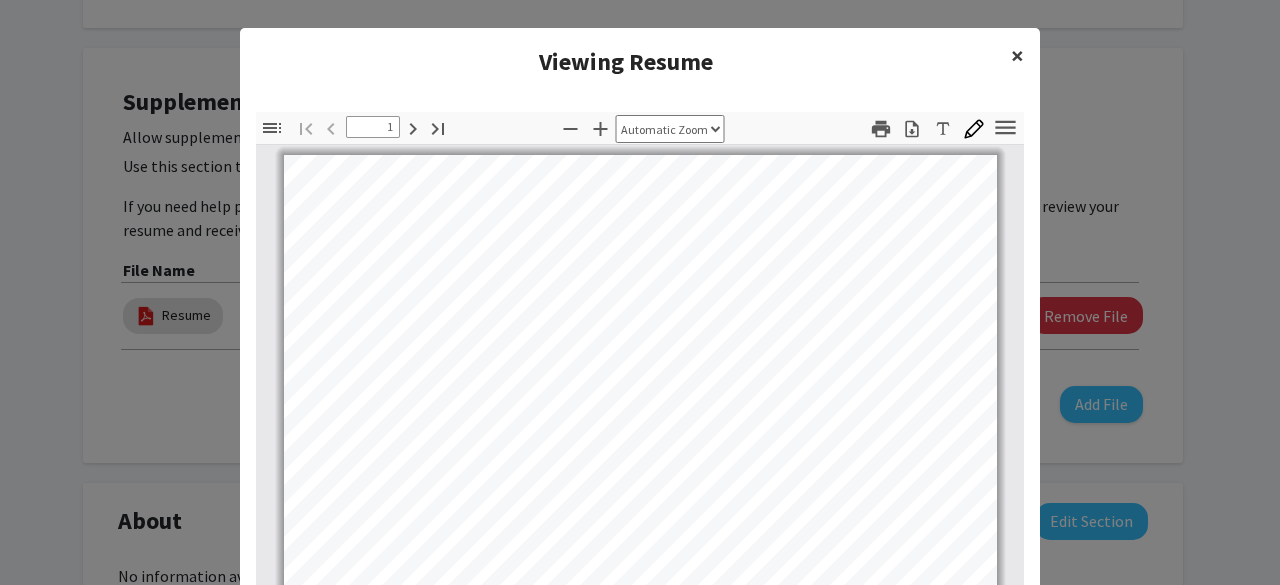 click on "×" 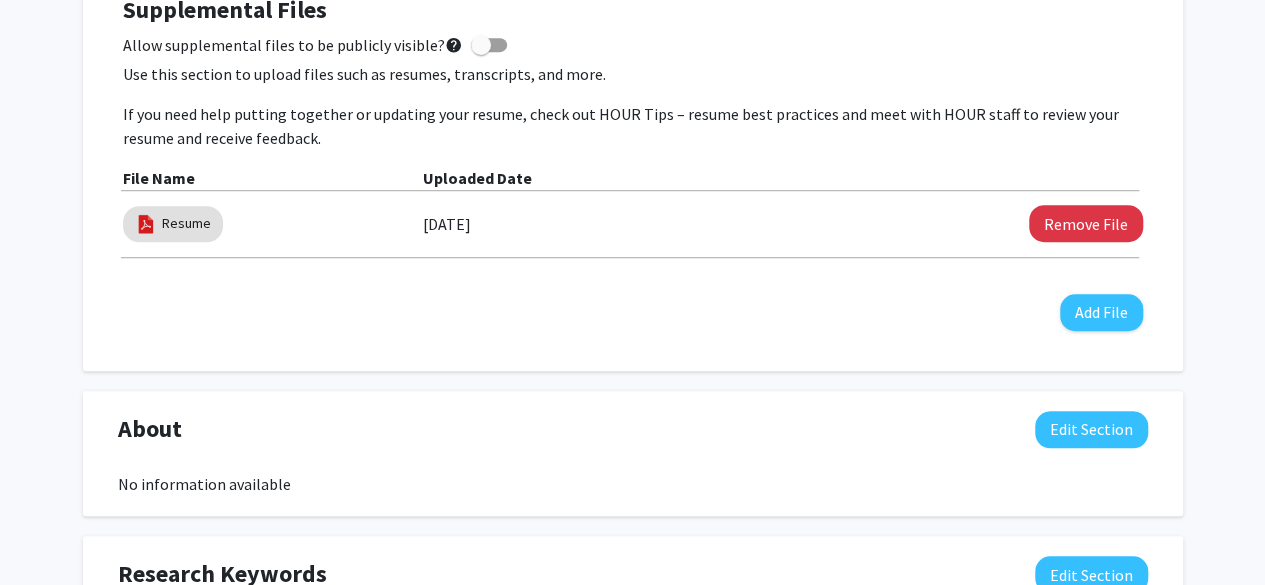 scroll, scrollTop: 606, scrollLeft: 0, axis: vertical 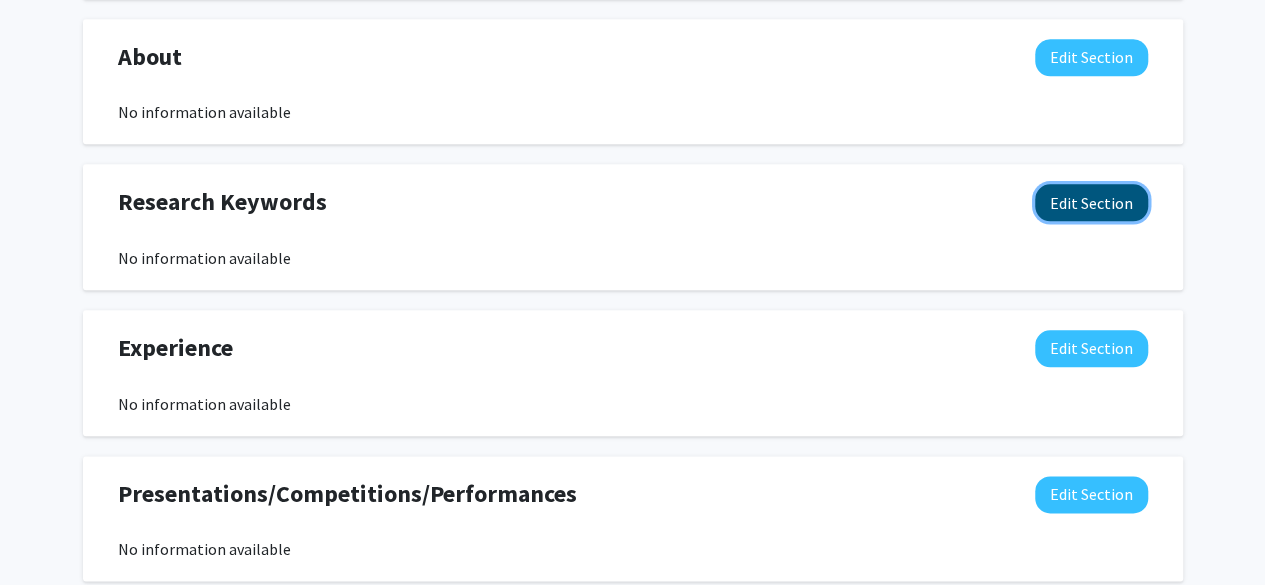 click on "Edit Section" 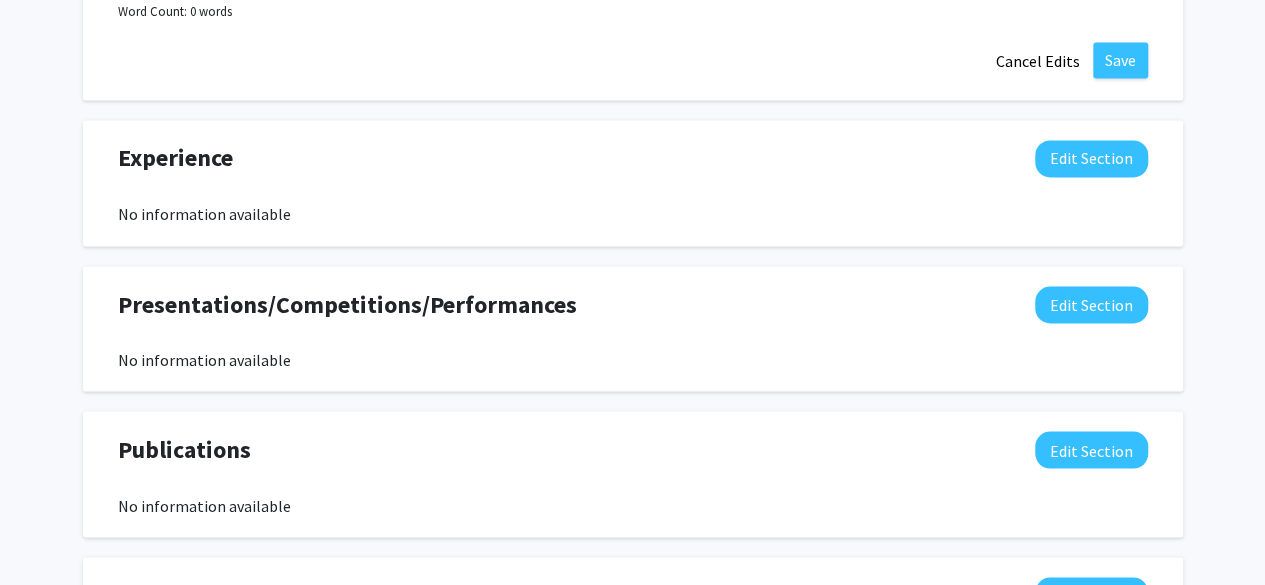 scroll, scrollTop: 1596, scrollLeft: 0, axis: vertical 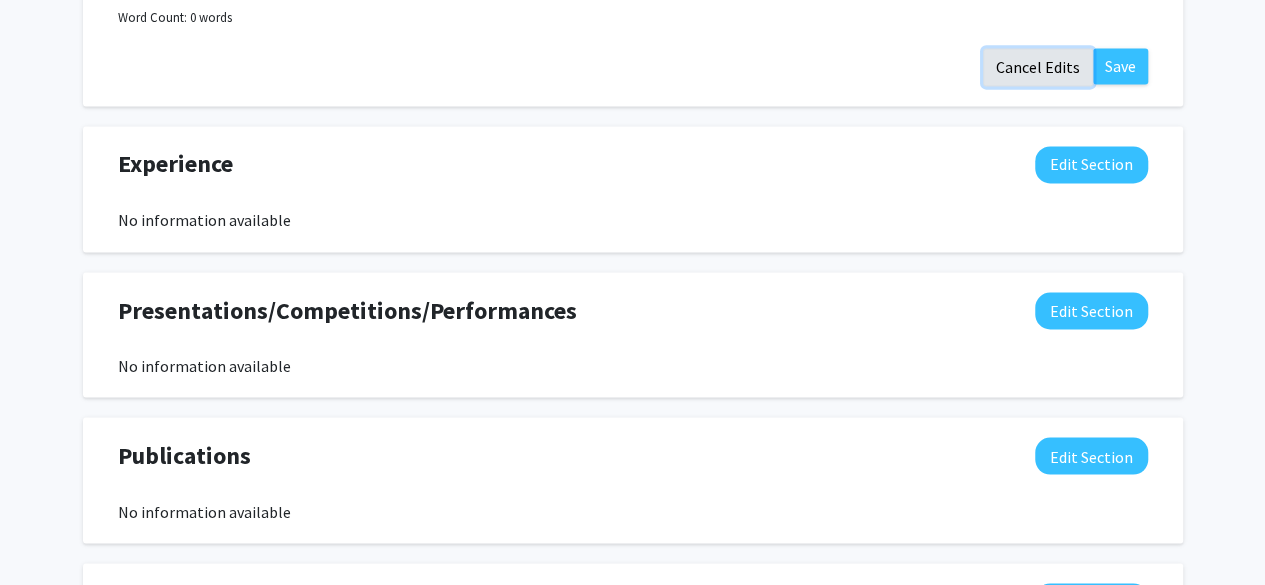 click on "Cancel Edits" 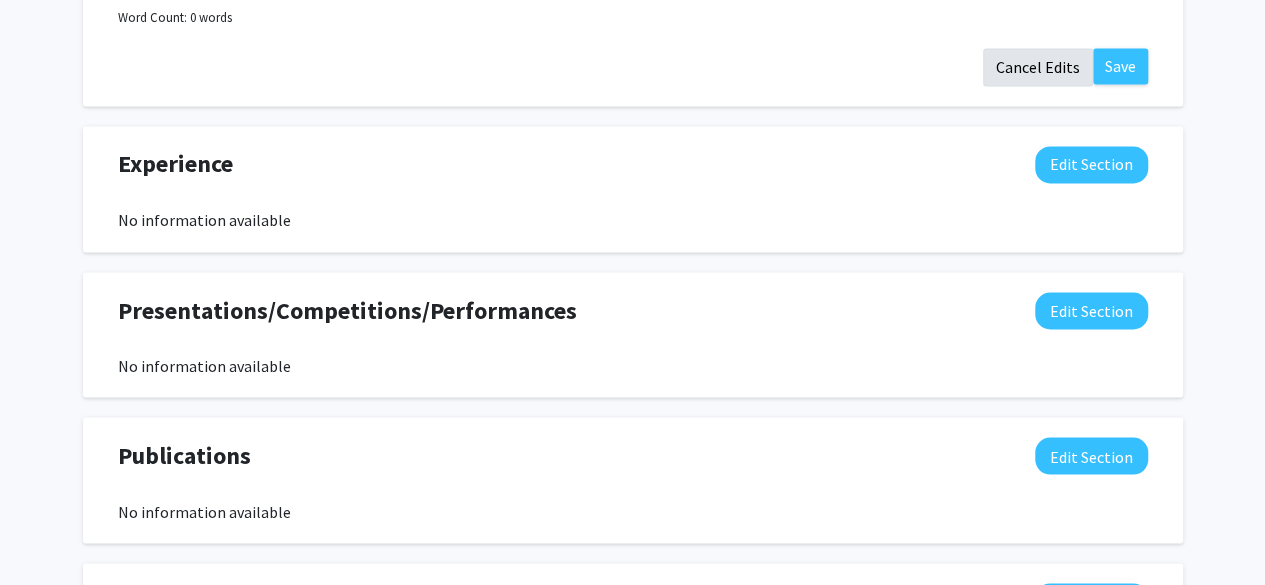 scroll, scrollTop: 1388, scrollLeft: 0, axis: vertical 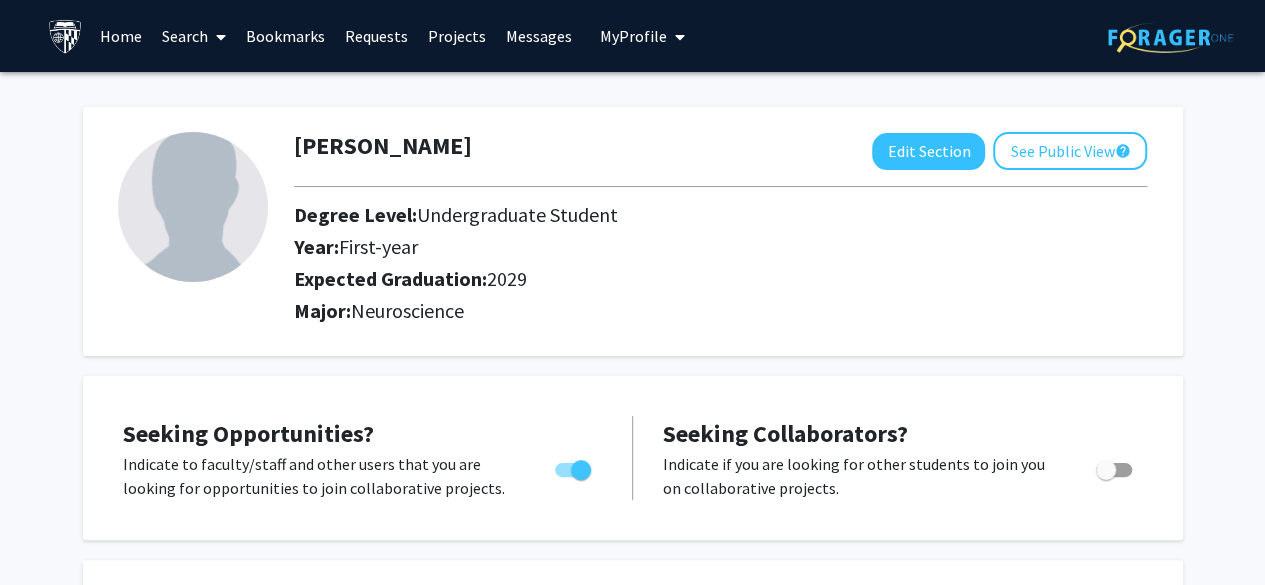 click on "Requests" at bounding box center [376, 36] 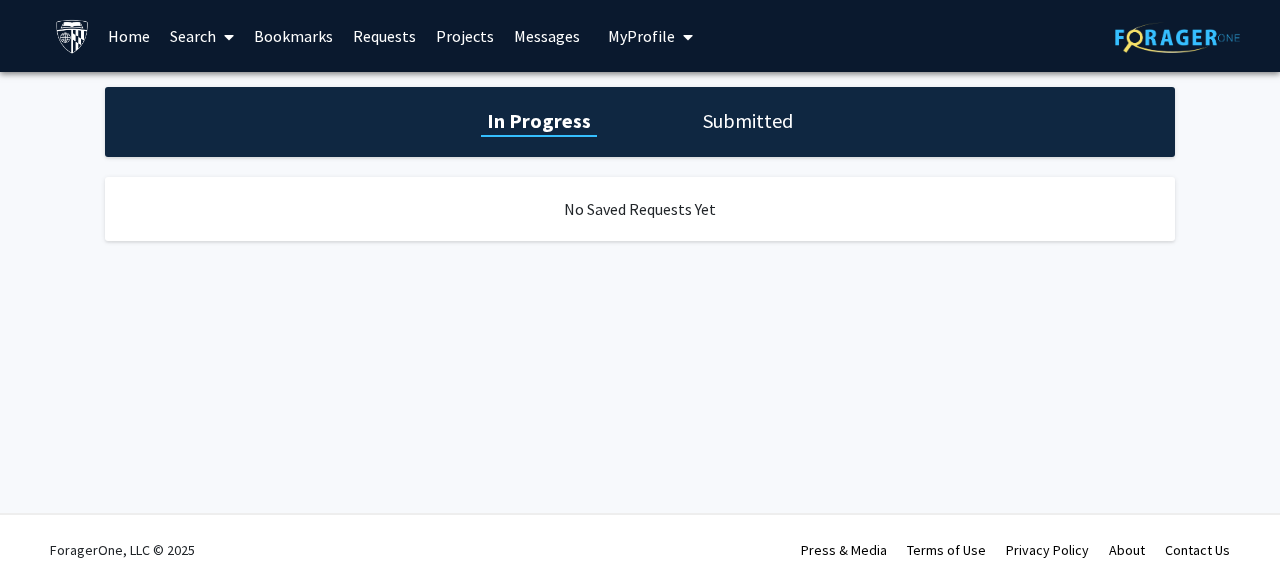 click on "Search" at bounding box center (202, 36) 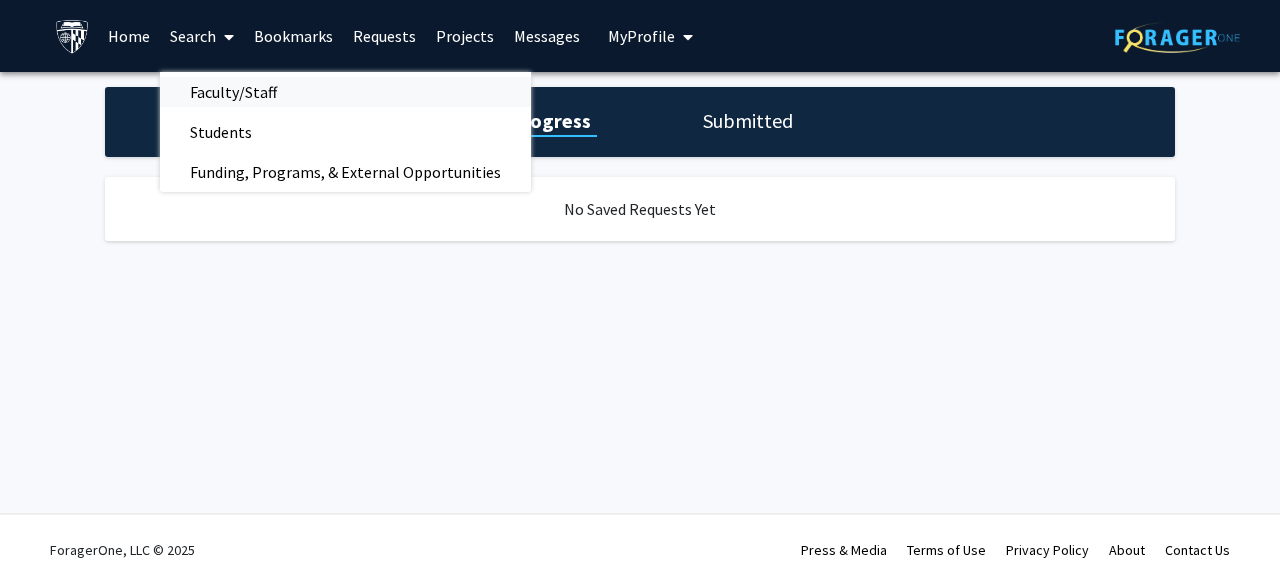 click on "Faculty/Staff" at bounding box center [233, 92] 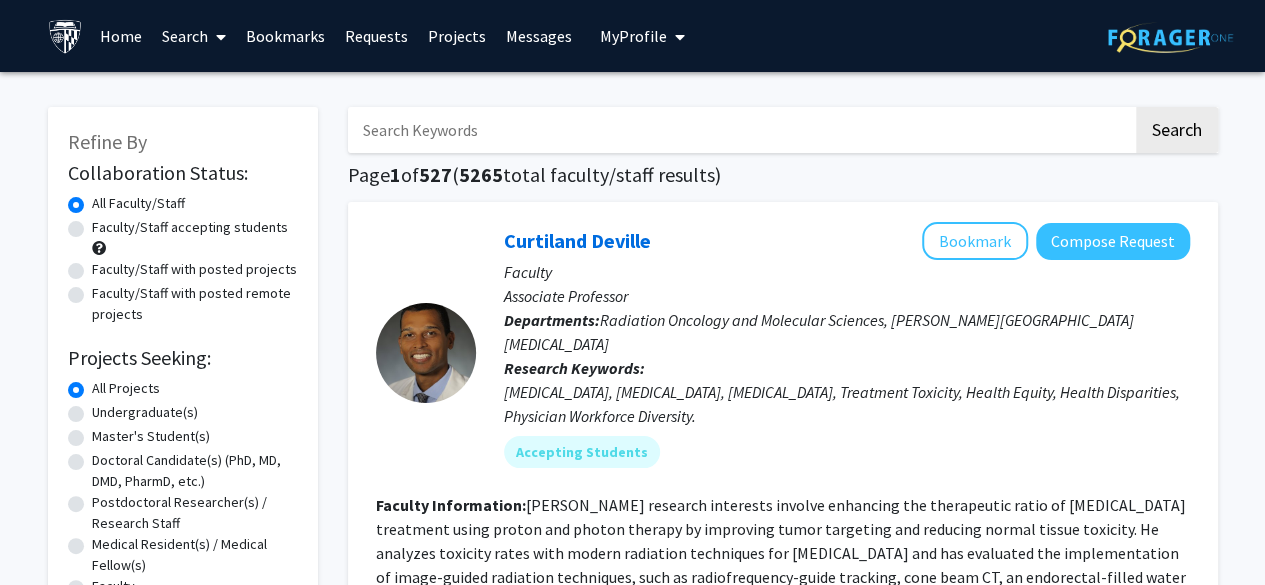 scroll, scrollTop: 512, scrollLeft: 0, axis: vertical 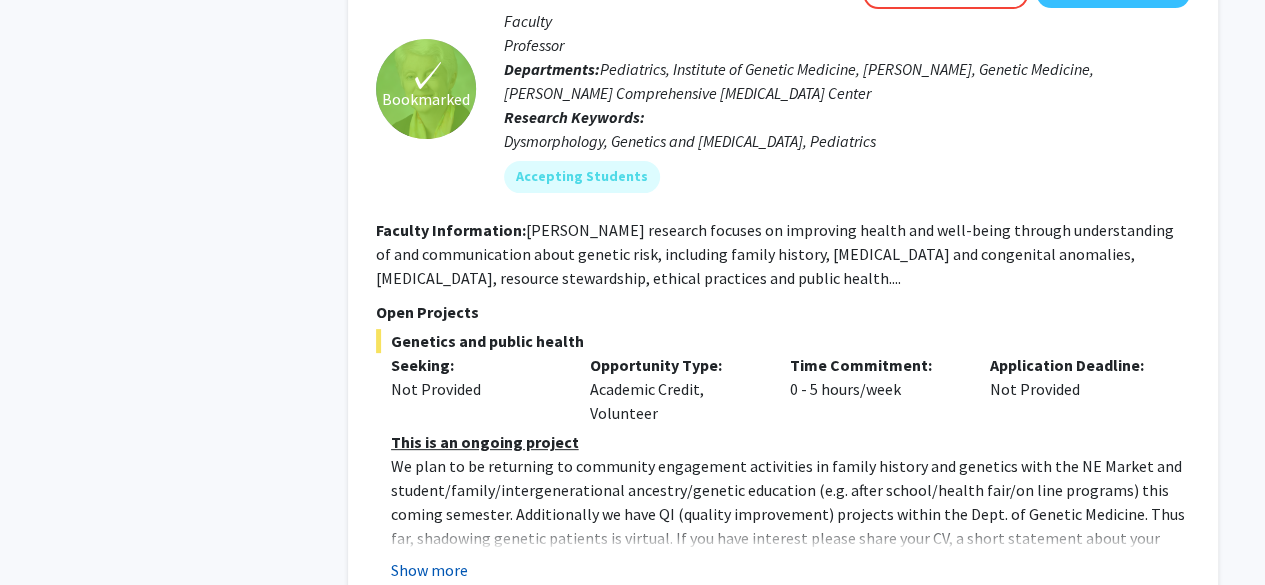 click on "Show more" 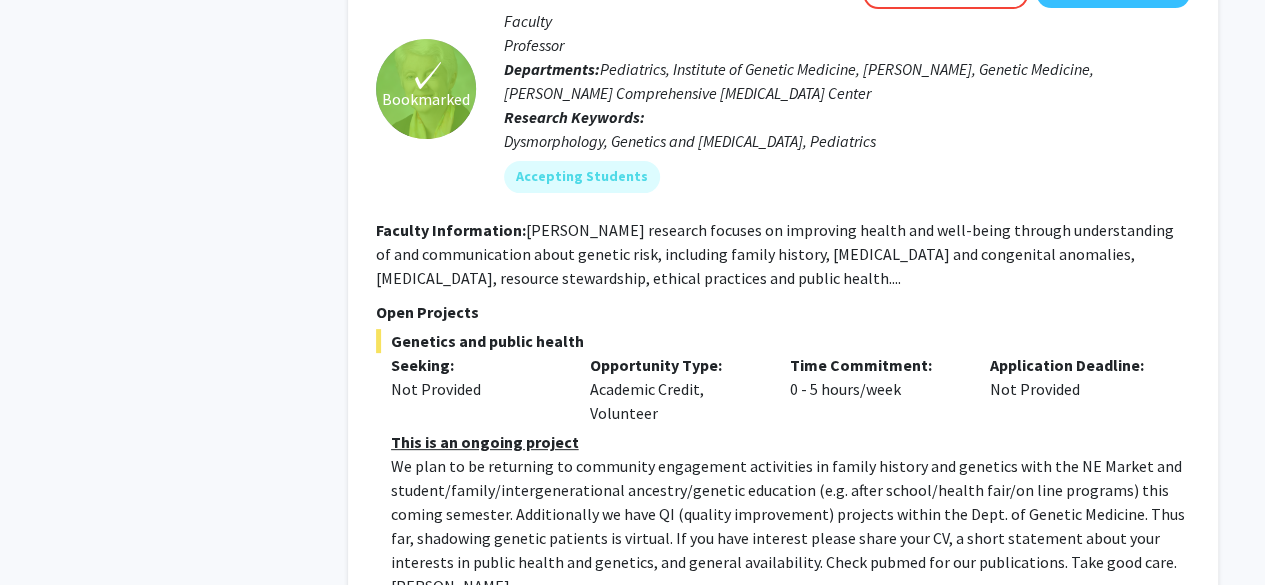 scroll, scrollTop: 3432, scrollLeft: 0, axis: vertical 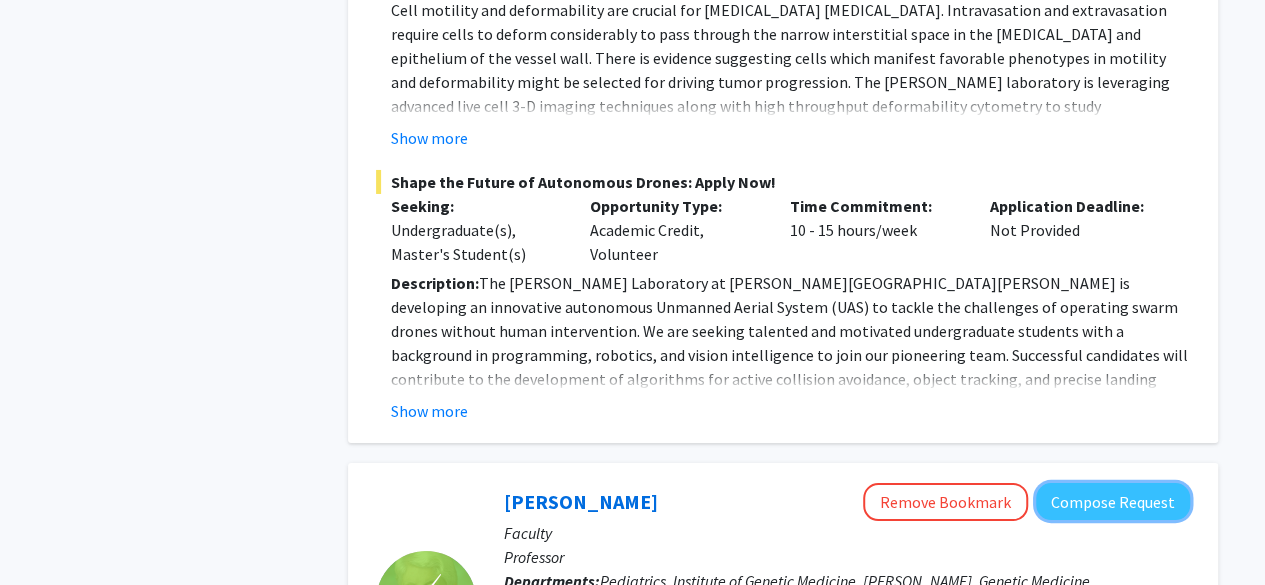 drag, startPoint x: 1096, startPoint y: 407, endPoint x: 1150, endPoint y: 405, distance: 54.037025 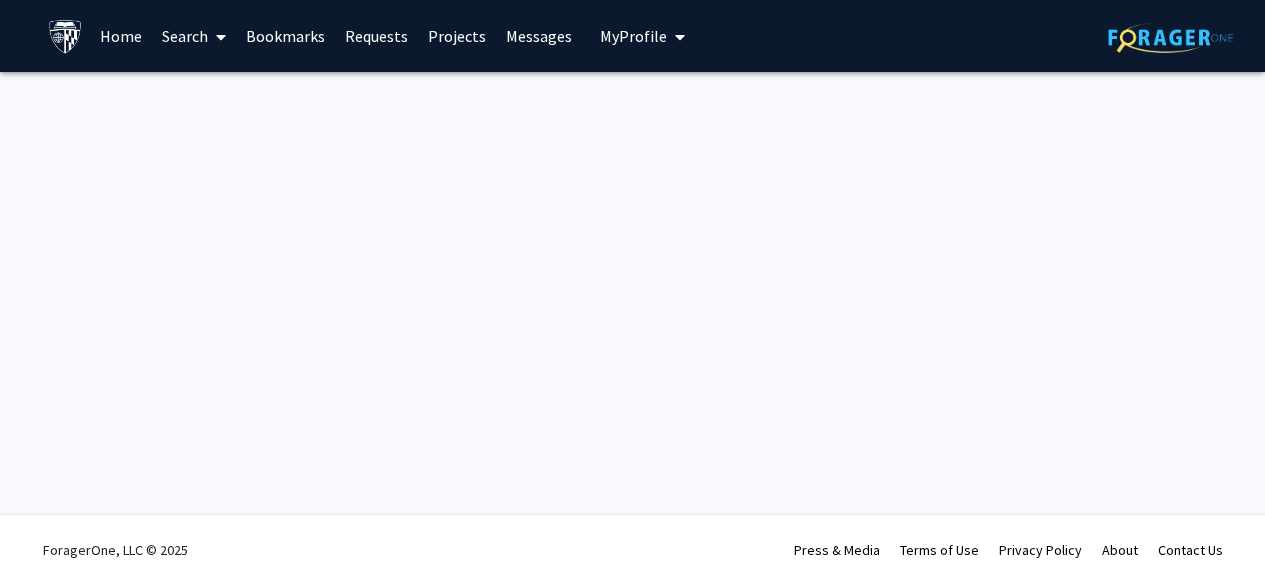 scroll, scrollTop: 0, scrollLeft: 0, axis: both 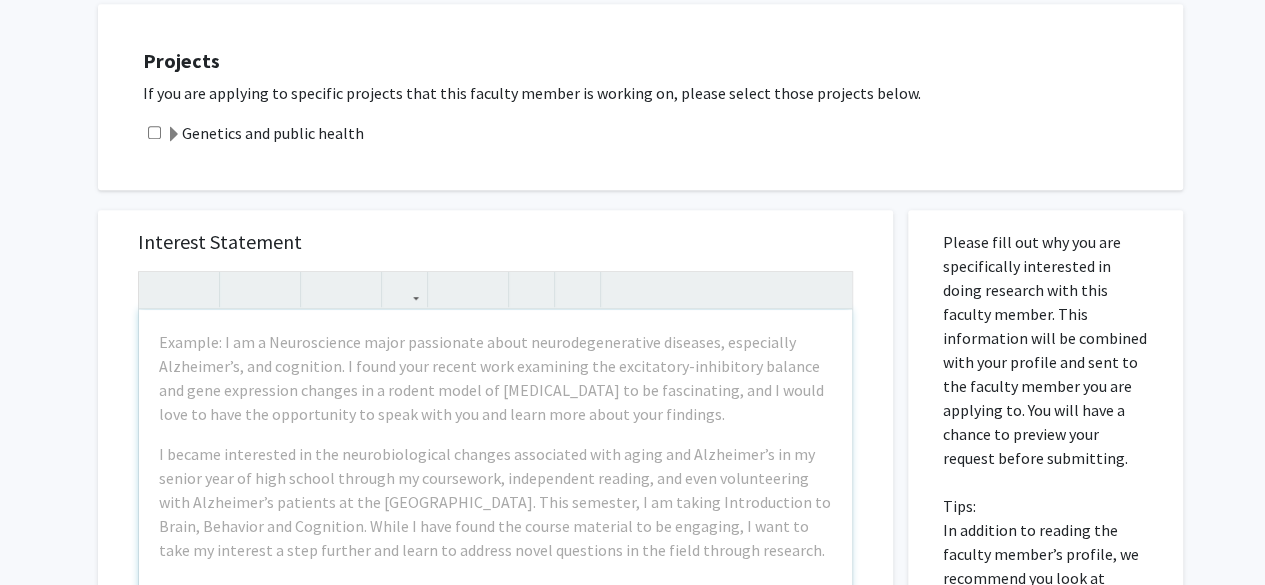 click on "All Requests  Request for [PERSON_NAME]   Request for   [PERSON_NAME]  Departments:  Pediatrics, Institute of Genetic Medicine, [PERSON_NAME], Genetic Medicine, [PERSON_NAME] Comprehensive [MEDICAL_DATA] Center  Research Keywords: Dysmorphology, Genetics and [MEDICAL_DATA], Pediatrics Research Description: [PERSON_NAME] research focuses on improving health and well-being through understanding of and communication about genetic risk, including family history, [MEDICAL_DATA] and congenital anomalies, [MEDICAL_DATA], resource stewardship, ethical practices and public health. Projects  If you are applying to specific projects that this faculty member is working on, please select those projects below.   Genetics and public health  Interest Statement
Insert link Remove link Supplemental Files File Name Uploaded Date  Resume   [DATE]   Cancel   Save   Preview & Submit   Tips:" 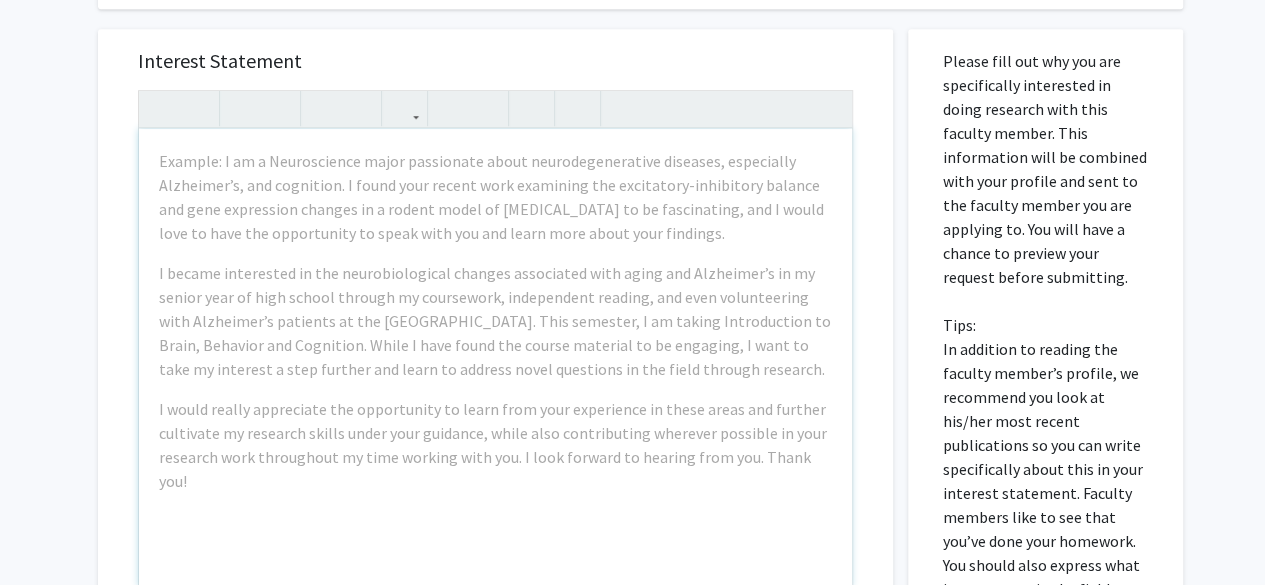 scroll, scrollTop: 697, scrollLeft: 0, axis: vertical 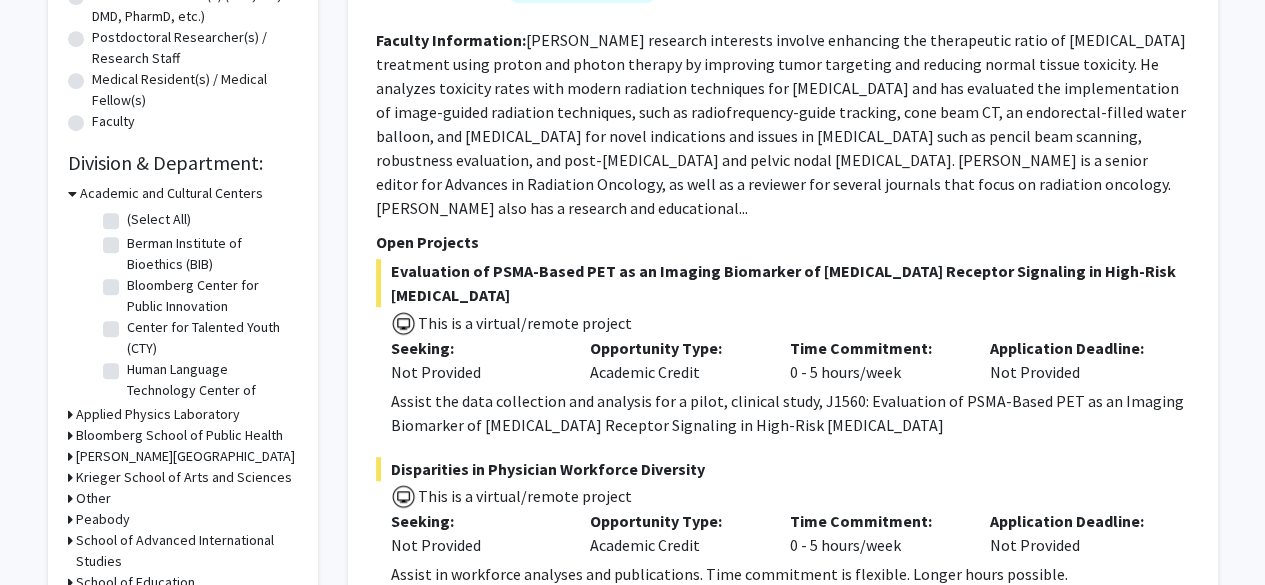 click on "Bloomberg School of Public Health" at bounding box center (179, 435) 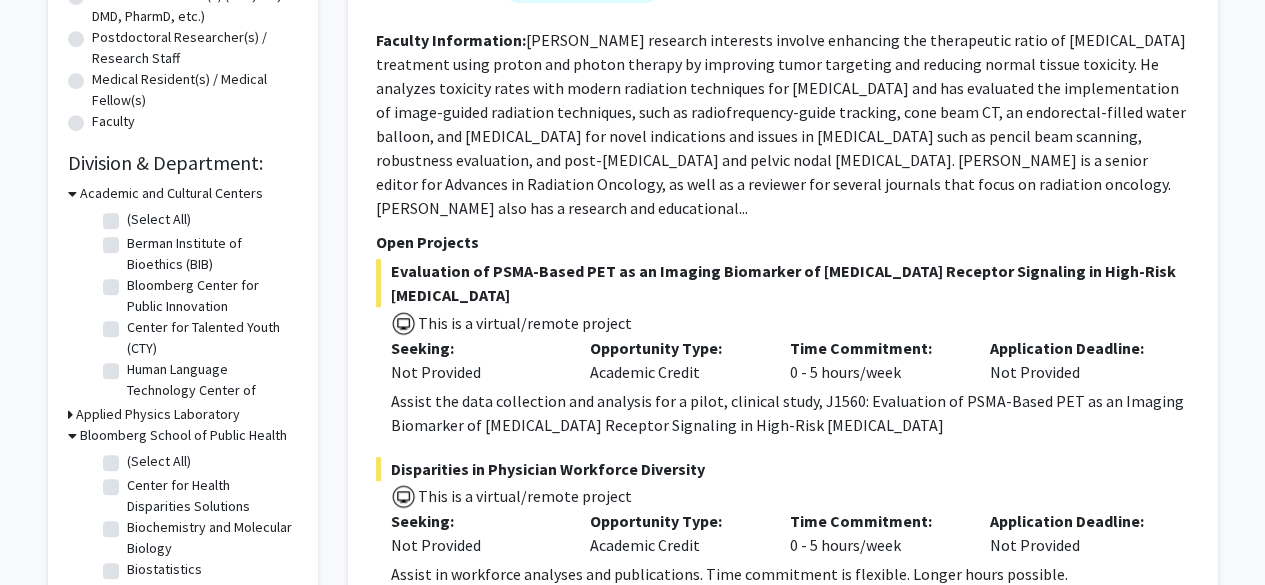 click on "Biochemistry and Molecular Biology" 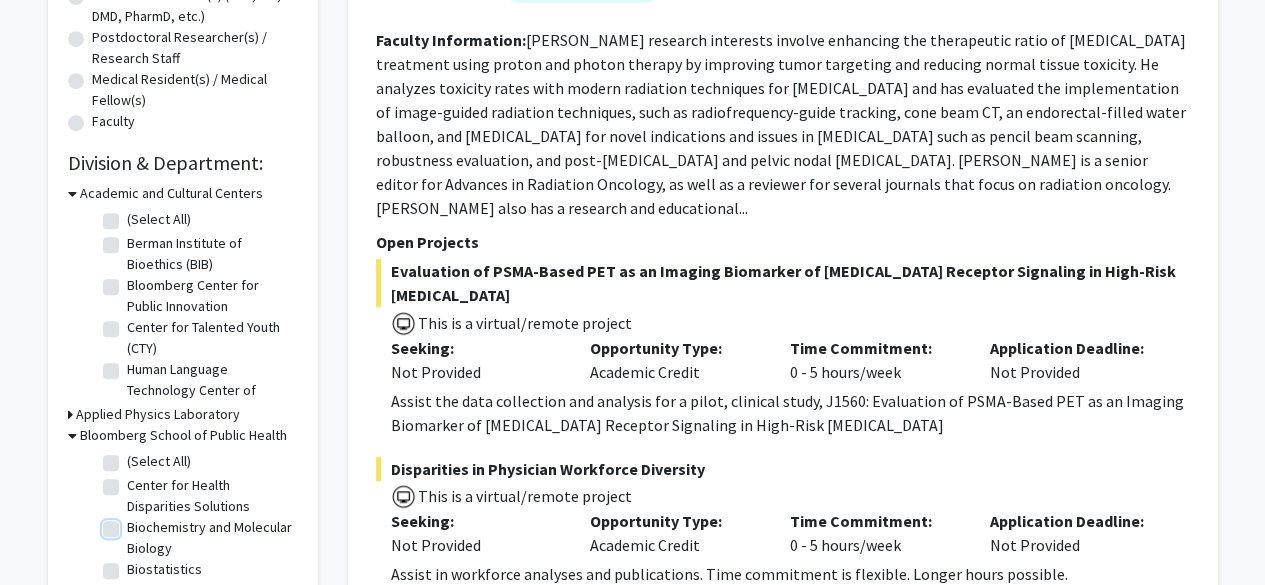 click on "Biochemistry and Molecular Biology" at bounding box center (133, 523) 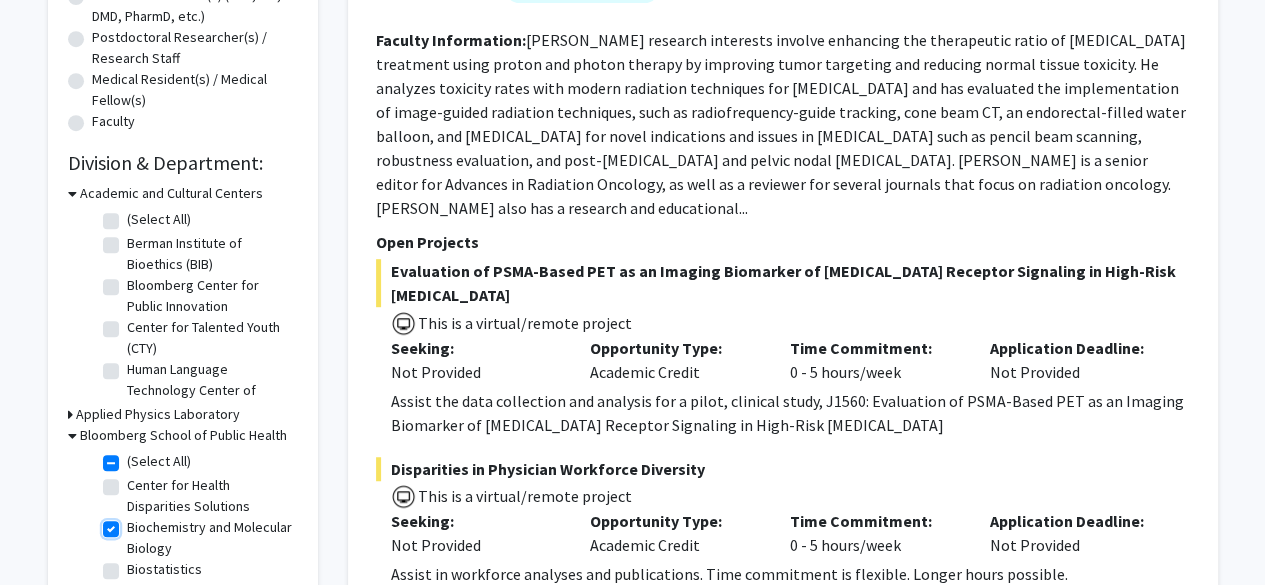 checkbox on "true" 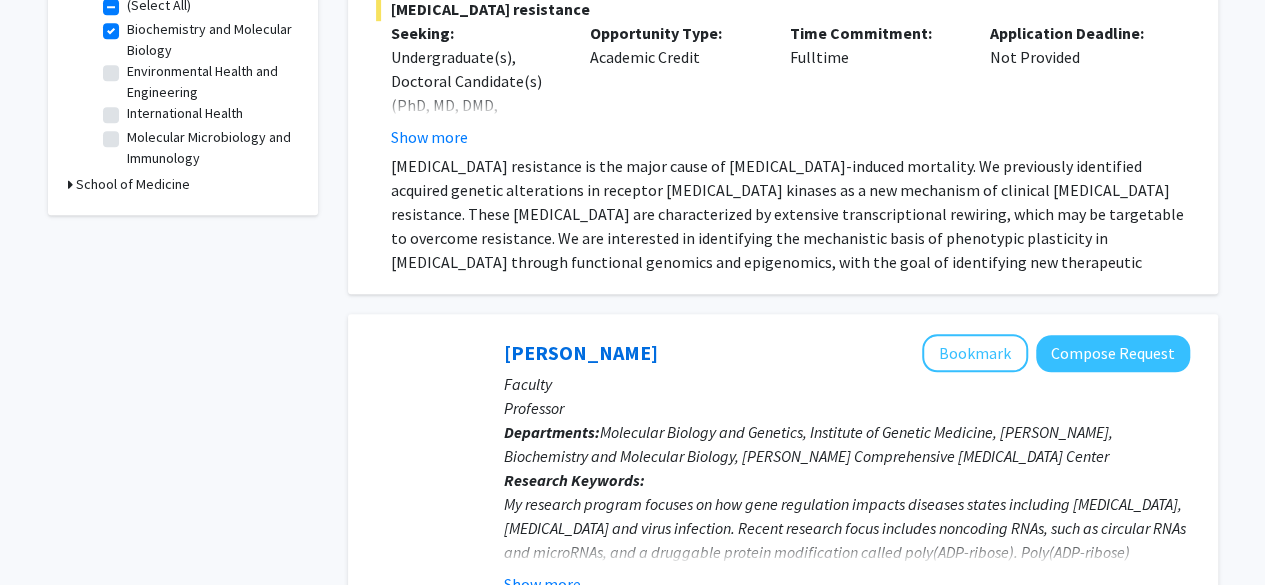 scroll, scrollTop: 760, scrollLeft: 0, axis: vertical 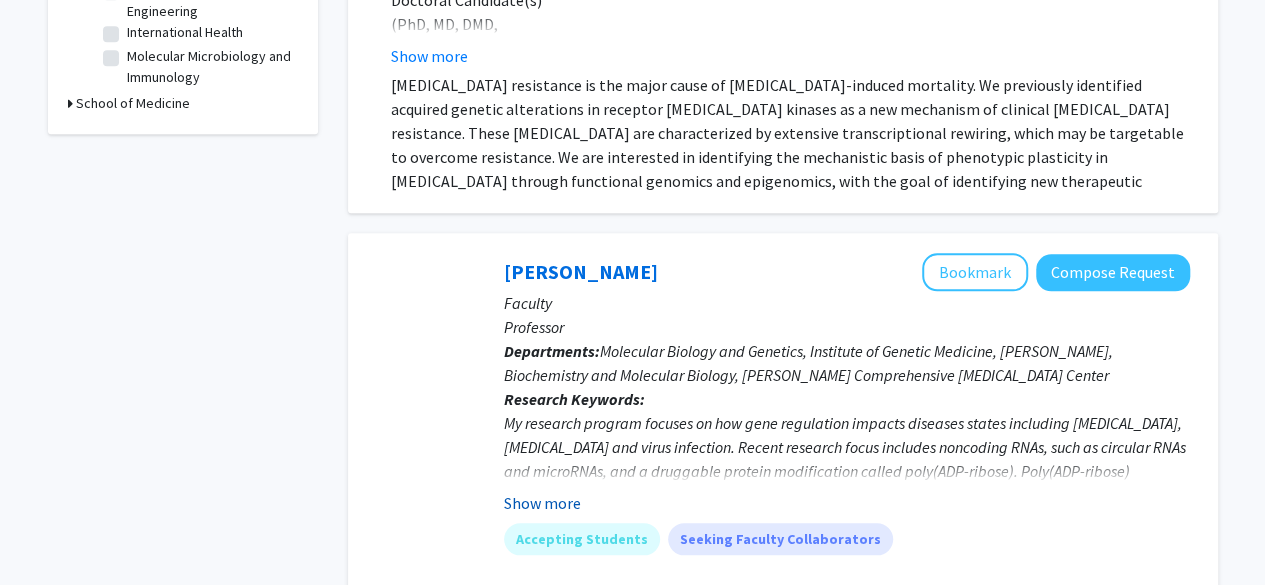 click on "Show more" 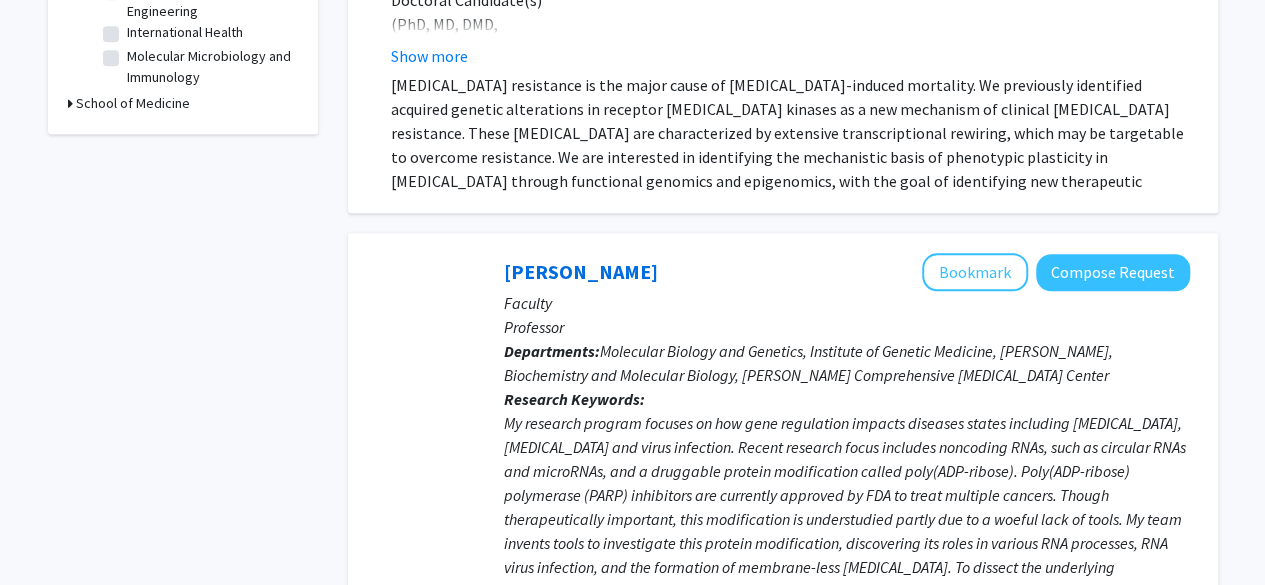 type 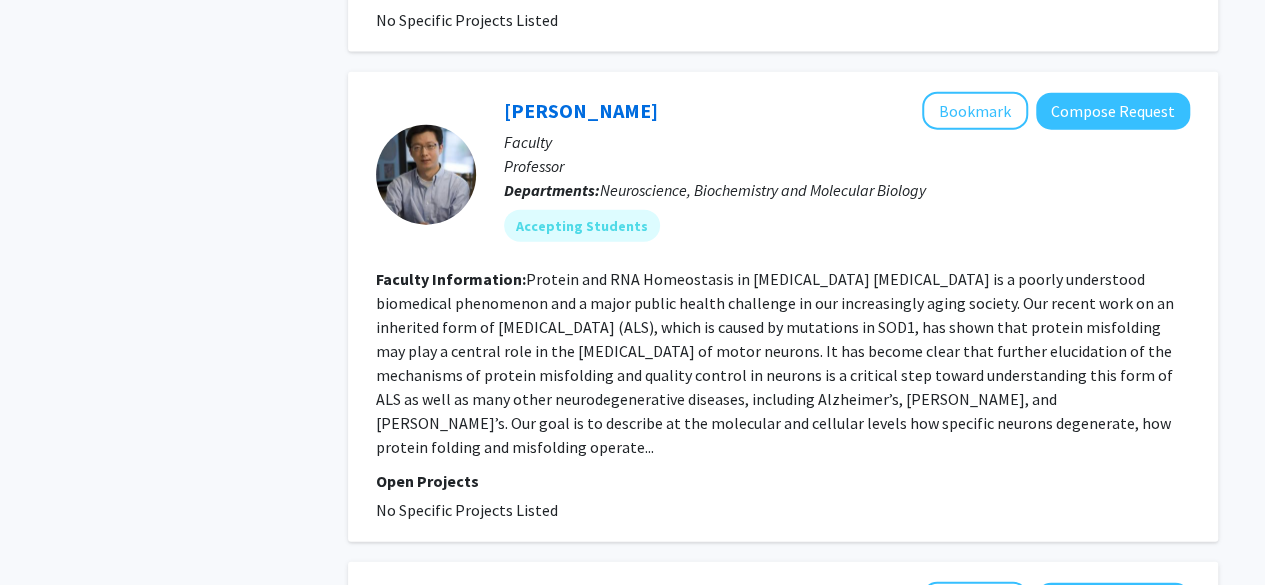scroll, scrollTop: 2304, scrollLeft: 0, axis: vertical 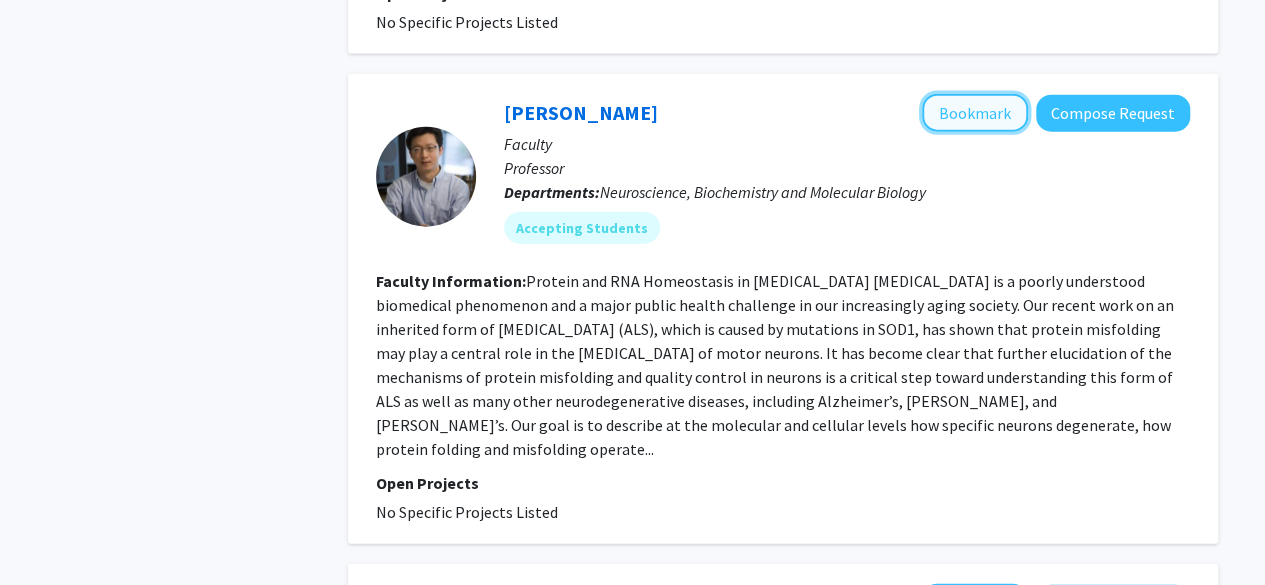 click on "Bookmark" 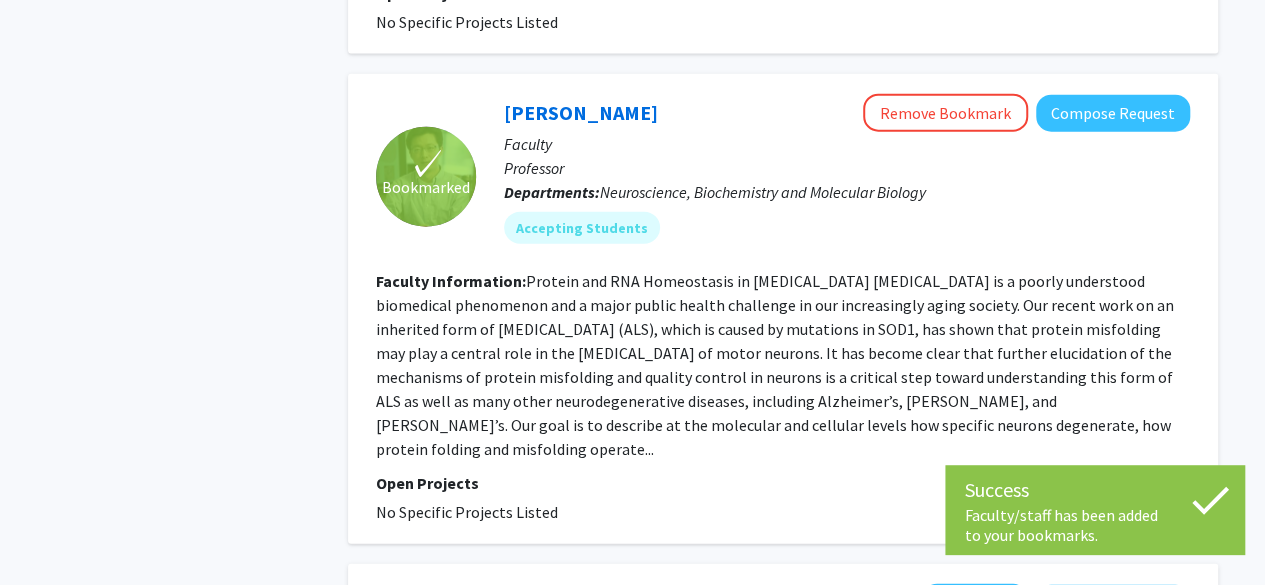 scroll, scrollTop: 2816, scrollLeft: 0, axis: vertical 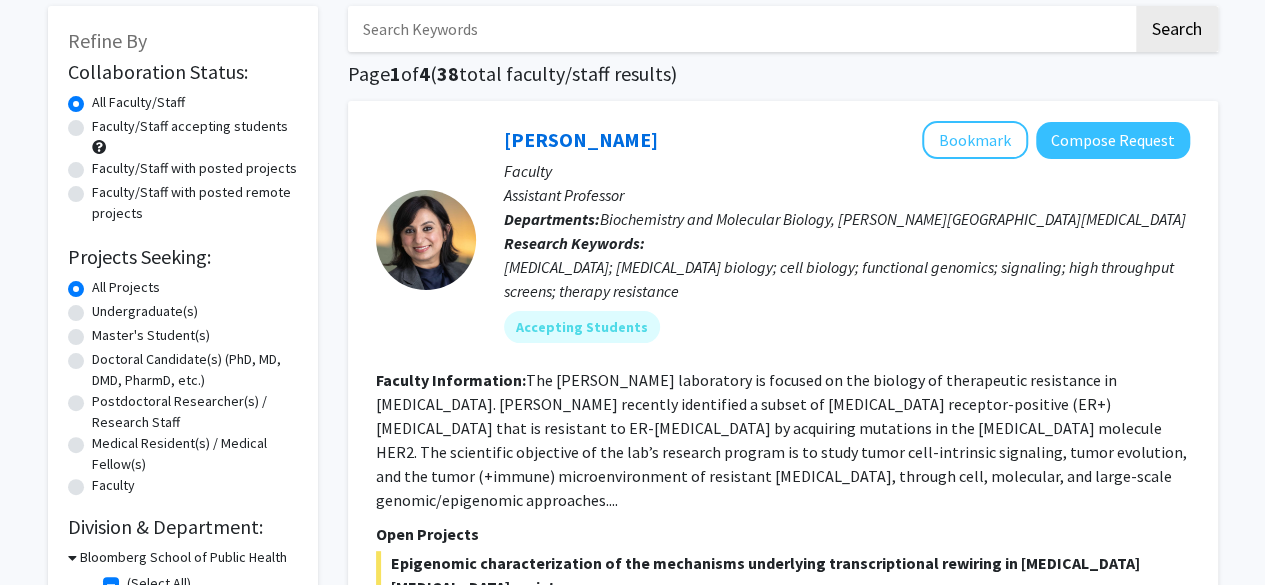 click on "Undergraduate(s)" 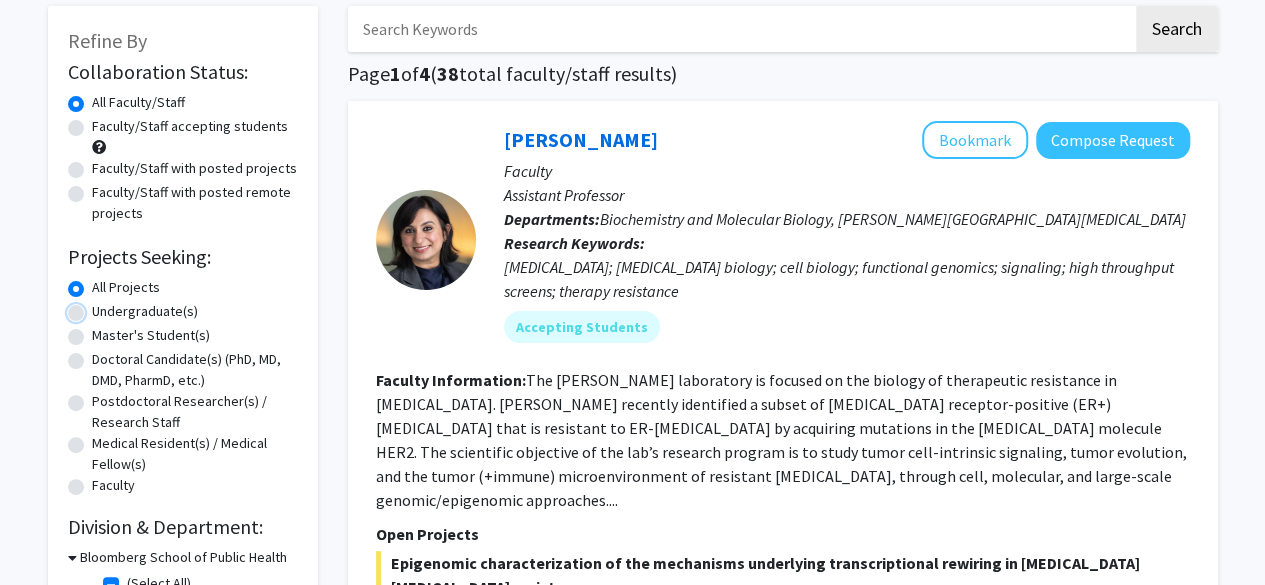 click on "Undergraduate(s)" at bounding box center [98, 307] 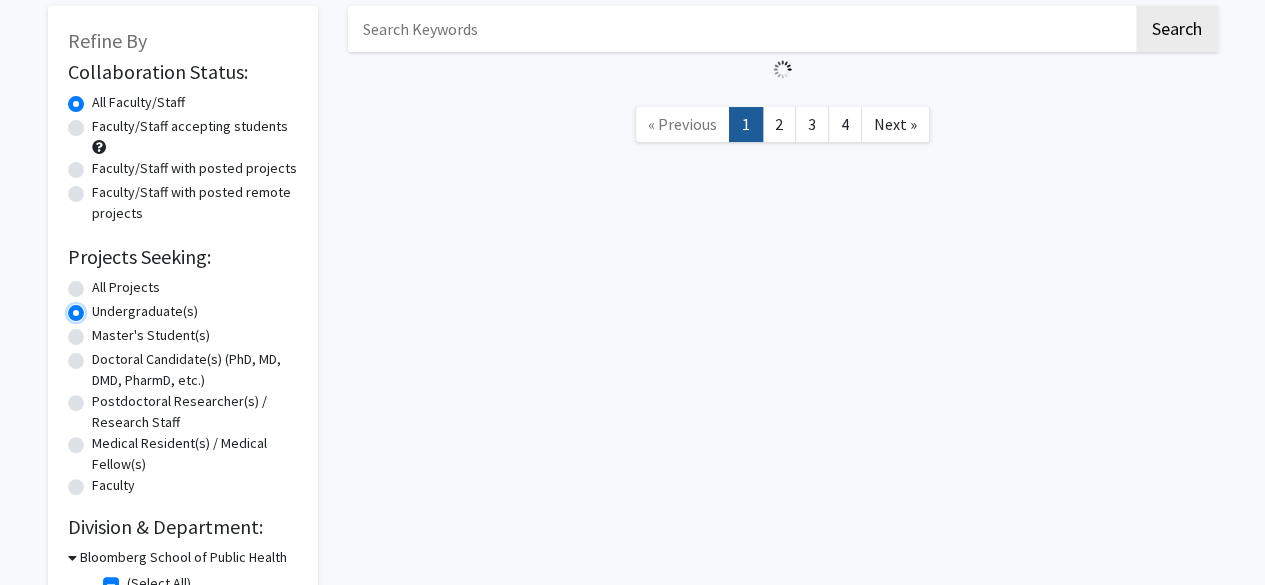scroll, scrollTop: 0, scrollLeft: 0, axis: both 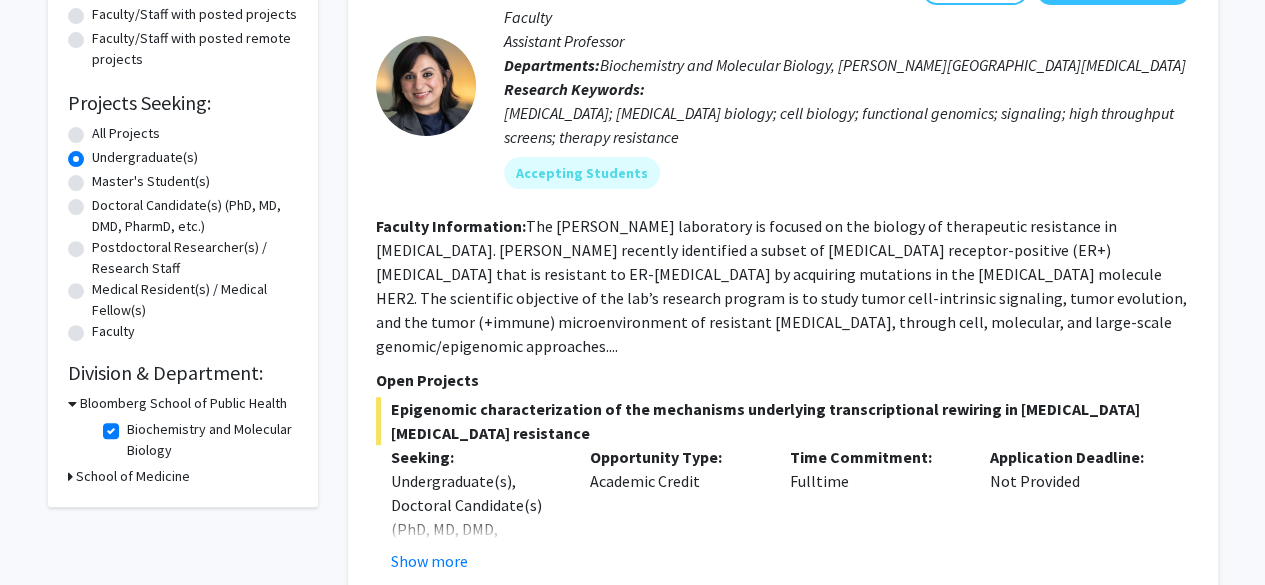 click on "All Projects" 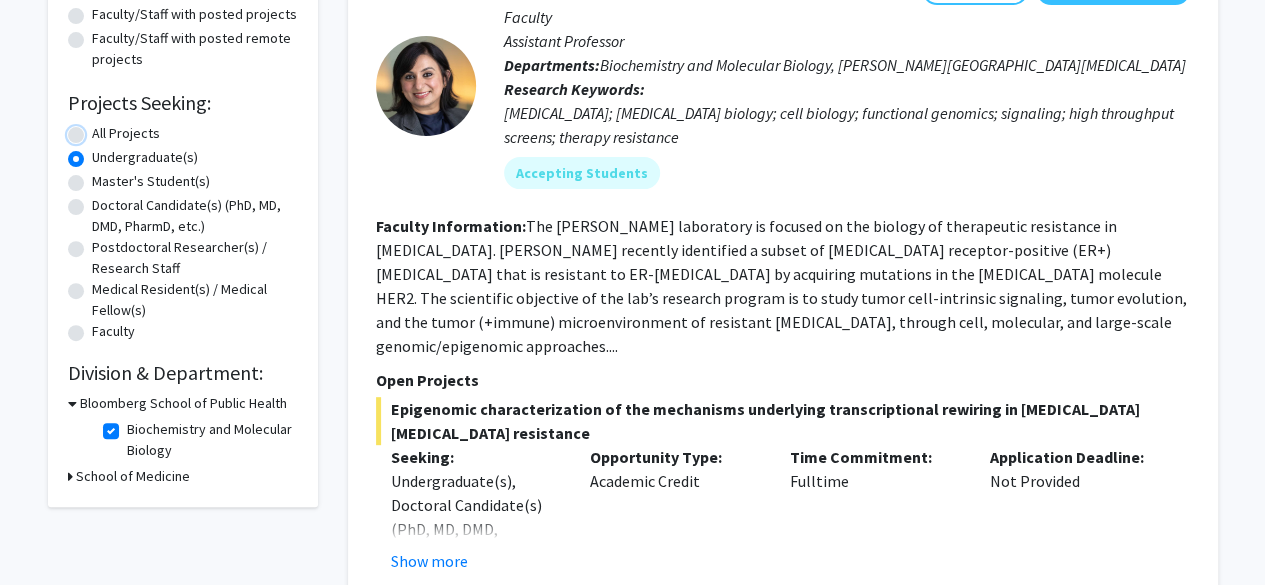 click on "All Projects" at bounding box center [98, 129] 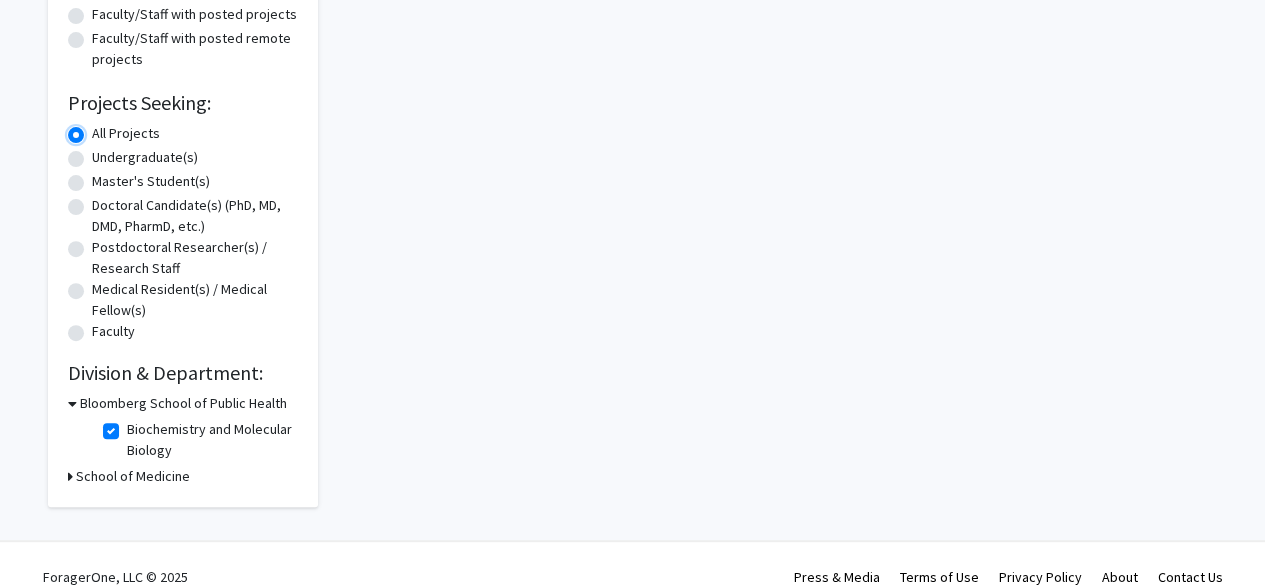 scroll, scrollTop: 0, scrollLeft: 0, axis: both 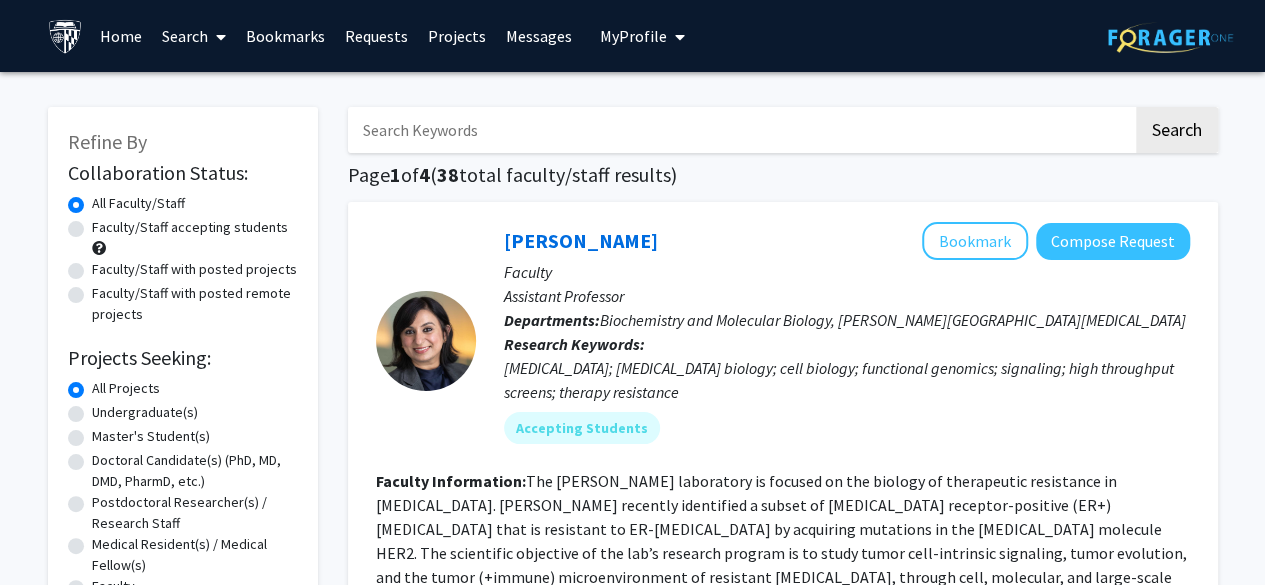click on "Faculty/Staff accepting students" 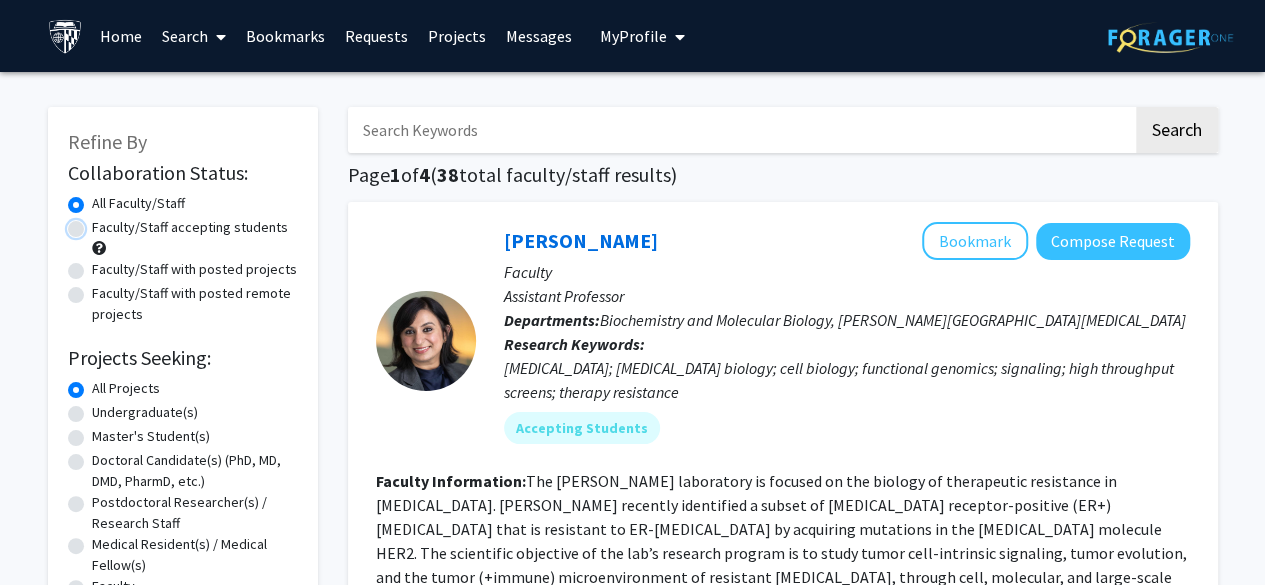 click on "Faculty/Staff accepting students" at bounding box center (98, 223) 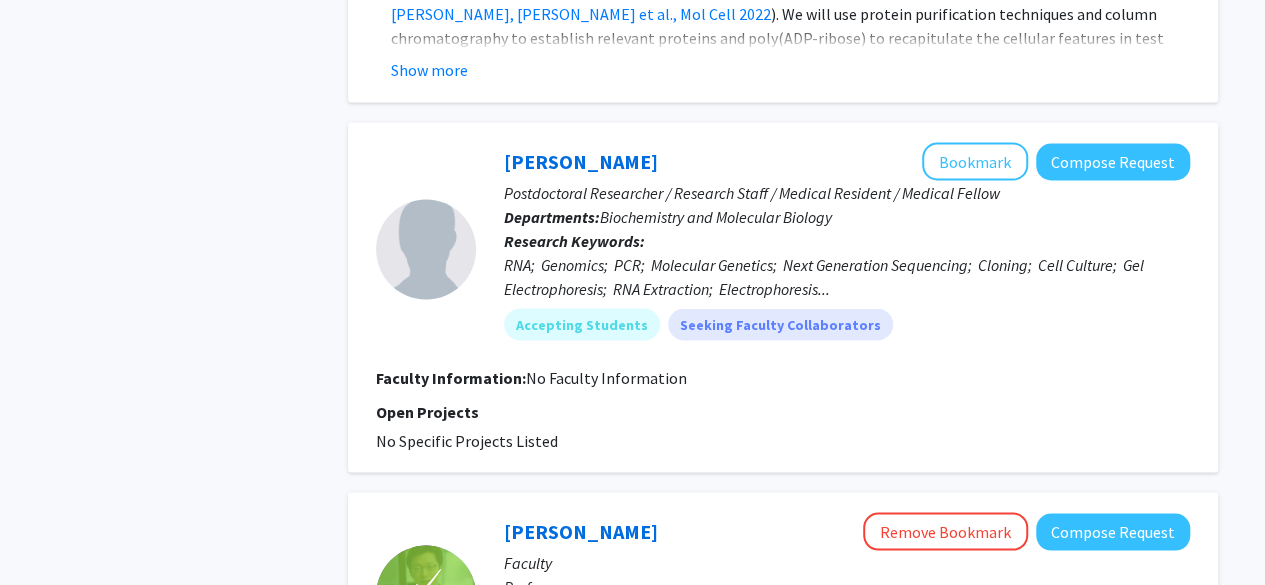 scroll, scrollTop: 2108, scrollLeft: 0, axis: vertical 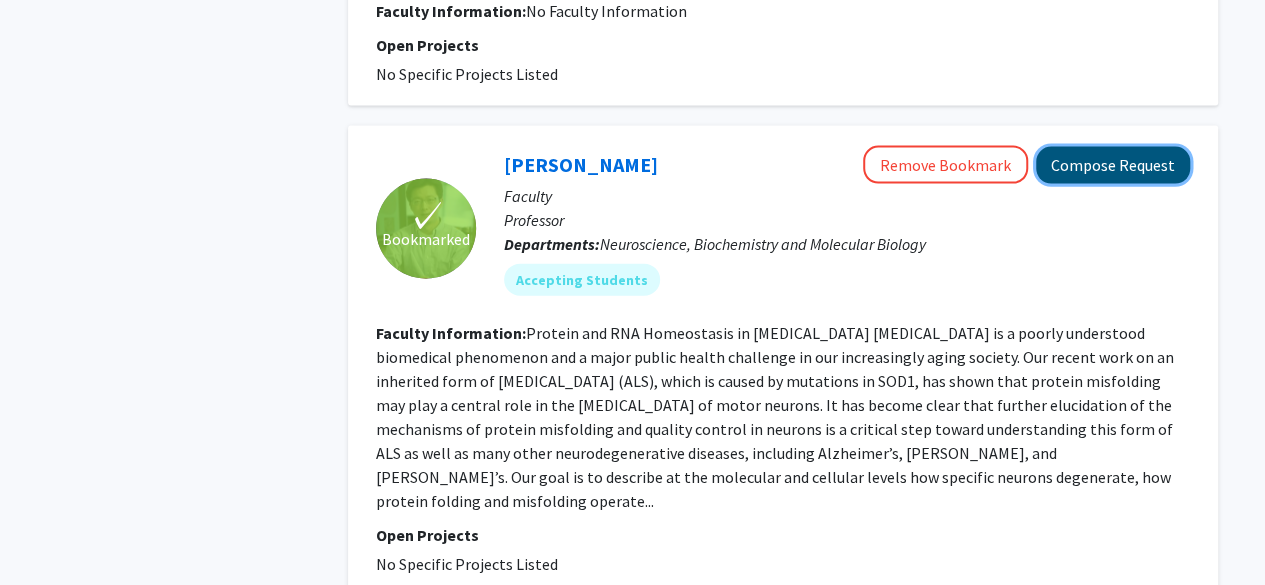 click on "Compose Request" 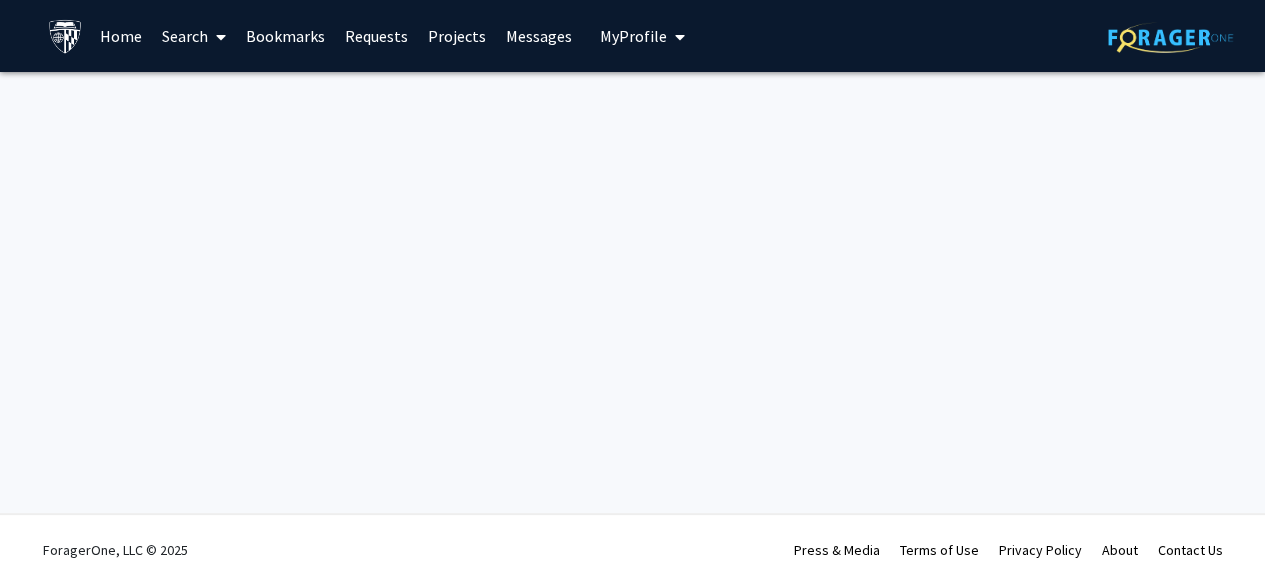 scroll, scrollTop: 0, scrollLeft: 0, axis: both 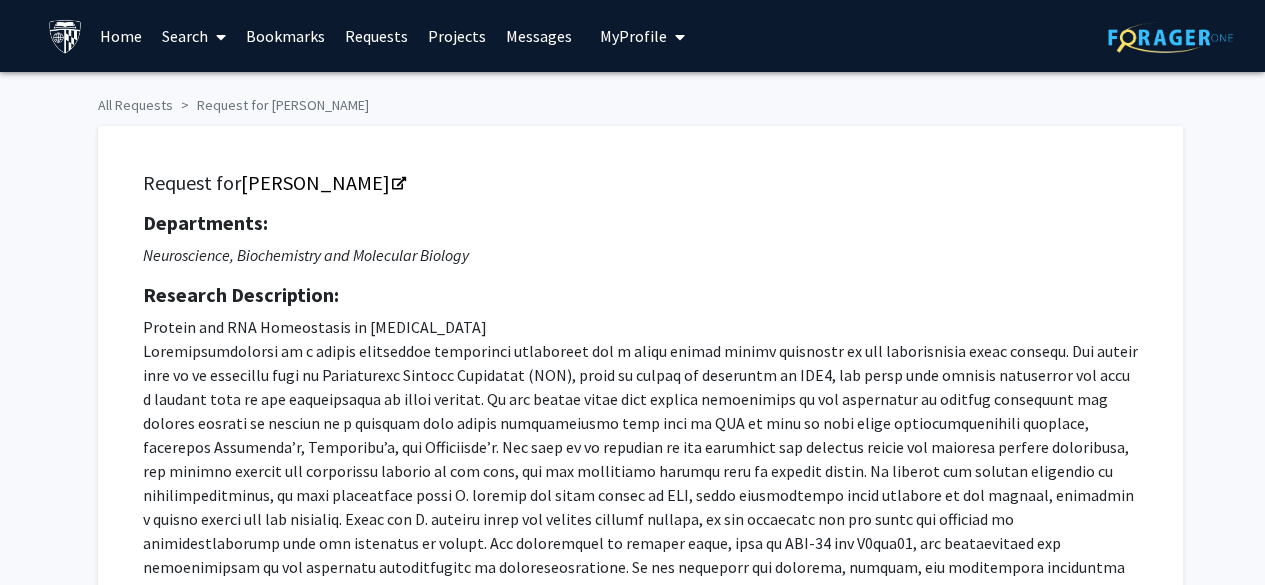 click on "All Requests  Request for [PERSON_NAME]   Request for   [PERSON_NAME]  Departments:  Neuroscience, Biochemistry and Molecular Biology  Research Description: Protein and RNA Homeostasis in [MEDICAL_DATA] Interest Statement  Example: I am a Neuroscience major passionate about neurodegenerative diseases, especially Alzheimer’s, and cognition. I found your recent work examining the excitatory-inhibitory balance and gene expression changes in a rodent model of [MEDICAL_DATA] to be fascinating, and I would love to have the opportunity to speak with you and learn more about your findings.   I would really appreciate the opportunity to learn from your experience in these areas and further cultivate my research skills under your guidance, while also contributing wherever possible in your research work throughout my time working with you. I look forward to hearing from you. Thank you!  Insert link Remove link Supplemental Files File Name Uploaded Date  Resume   [DATE]   Cancel   Save   Preview & Submit   Tips:" 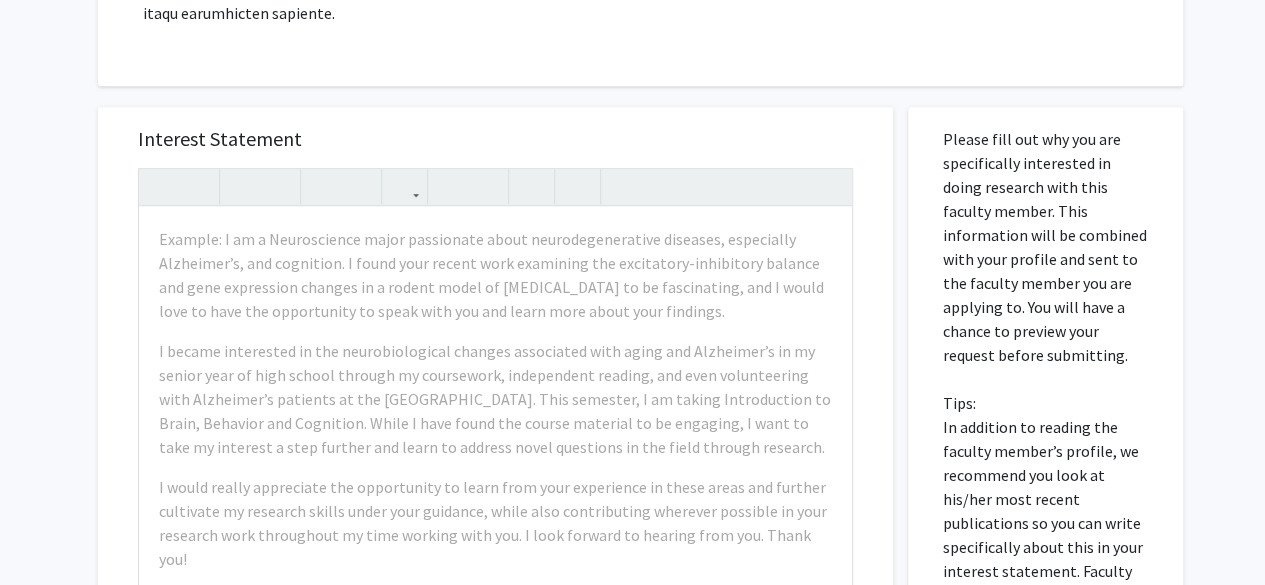 scroll, scrollTop: 624, scrollLeft: 0, axis: vertical 